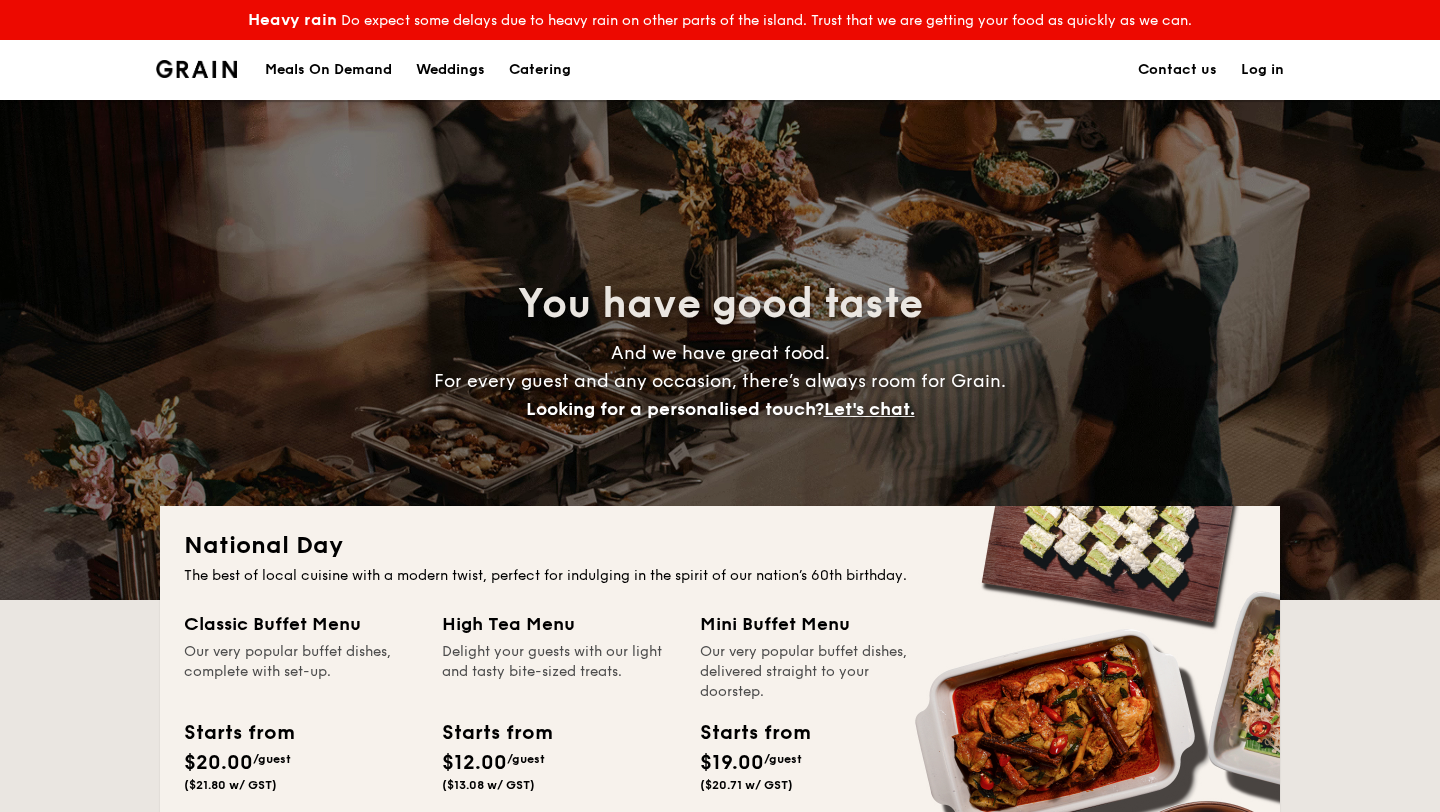 scroll, scrollTop: 0, scrollLeft: 0, axis: both 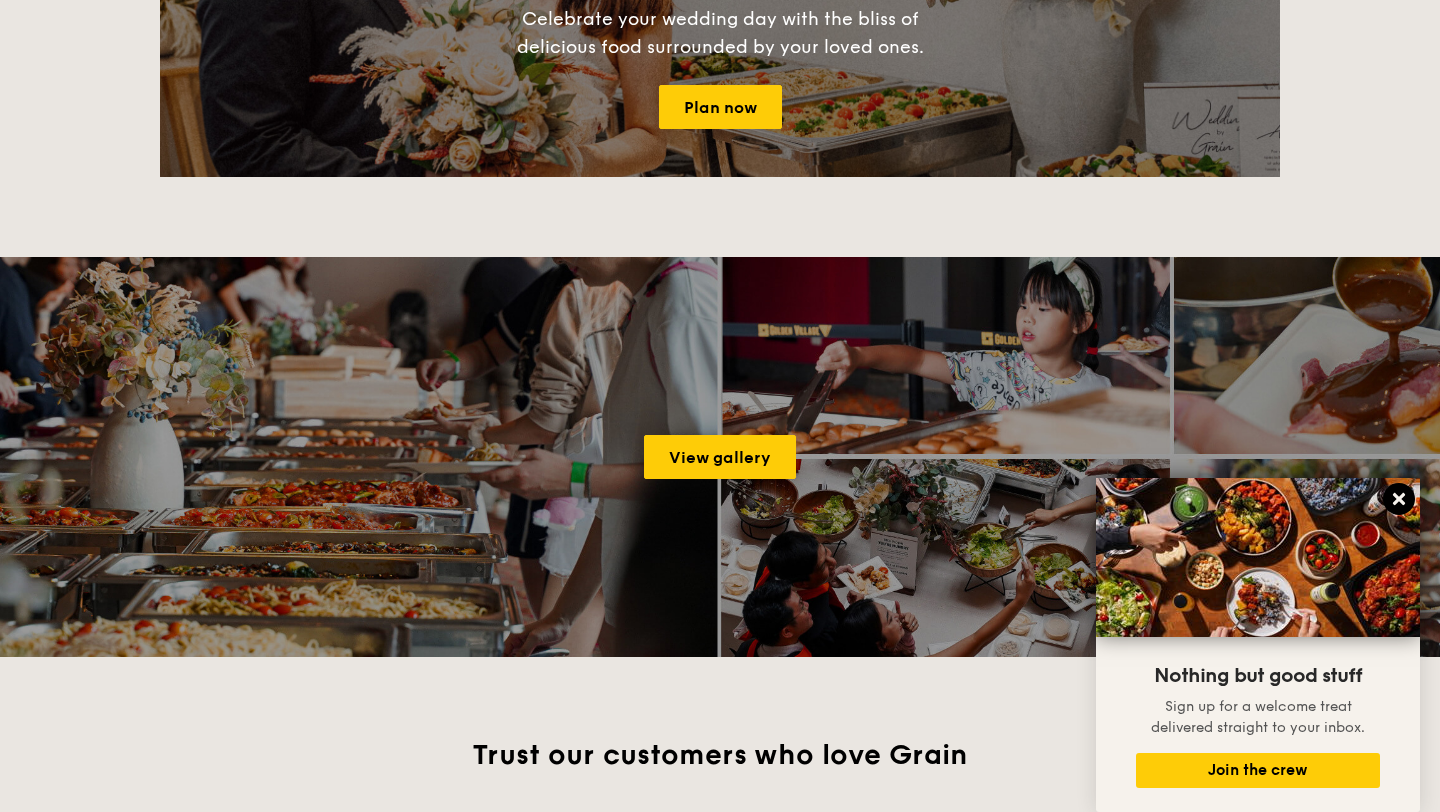 click 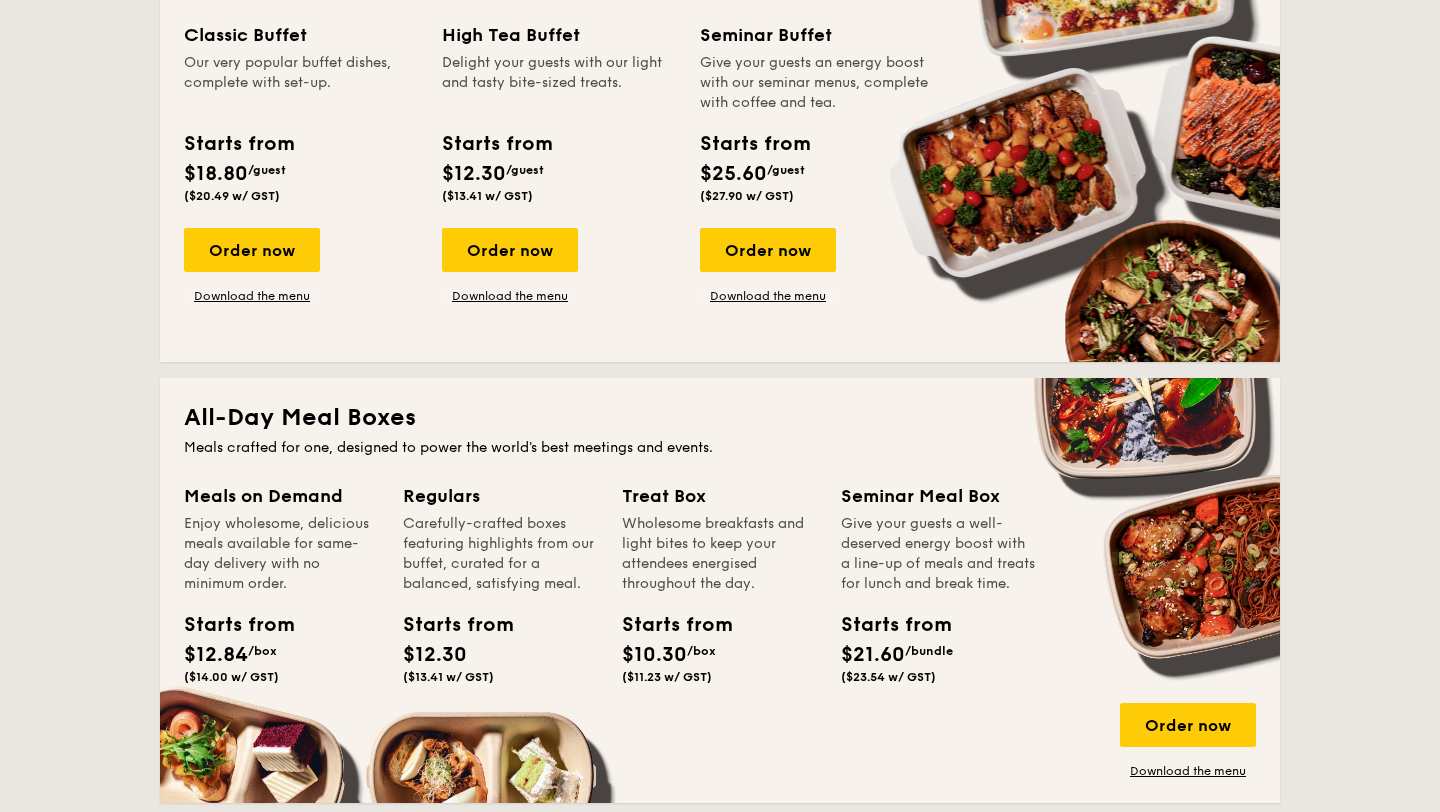 scroll, scrollTop: 0, scrollLeft: 0, axis: both 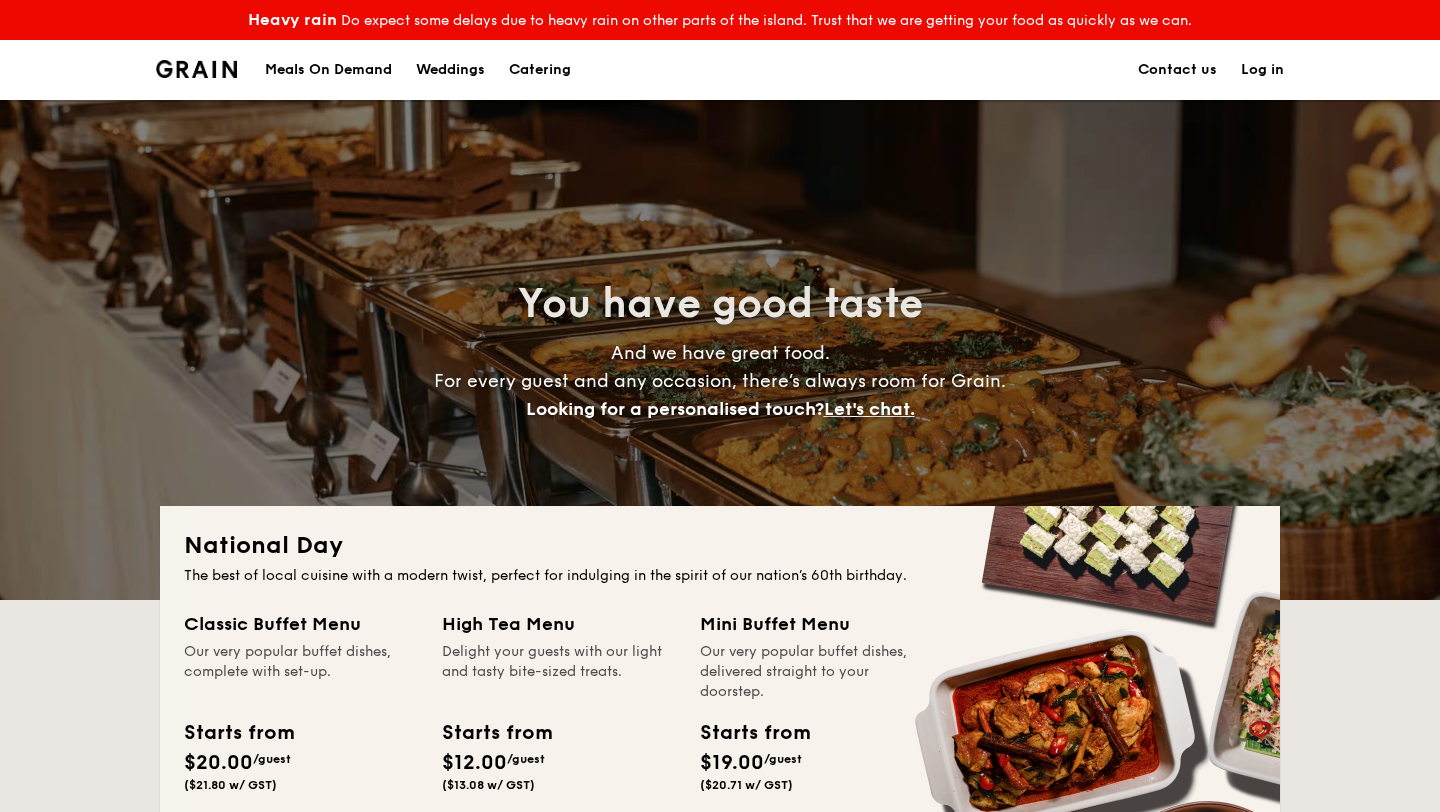 click on "Contact us" at bounding box center (1177, 70) 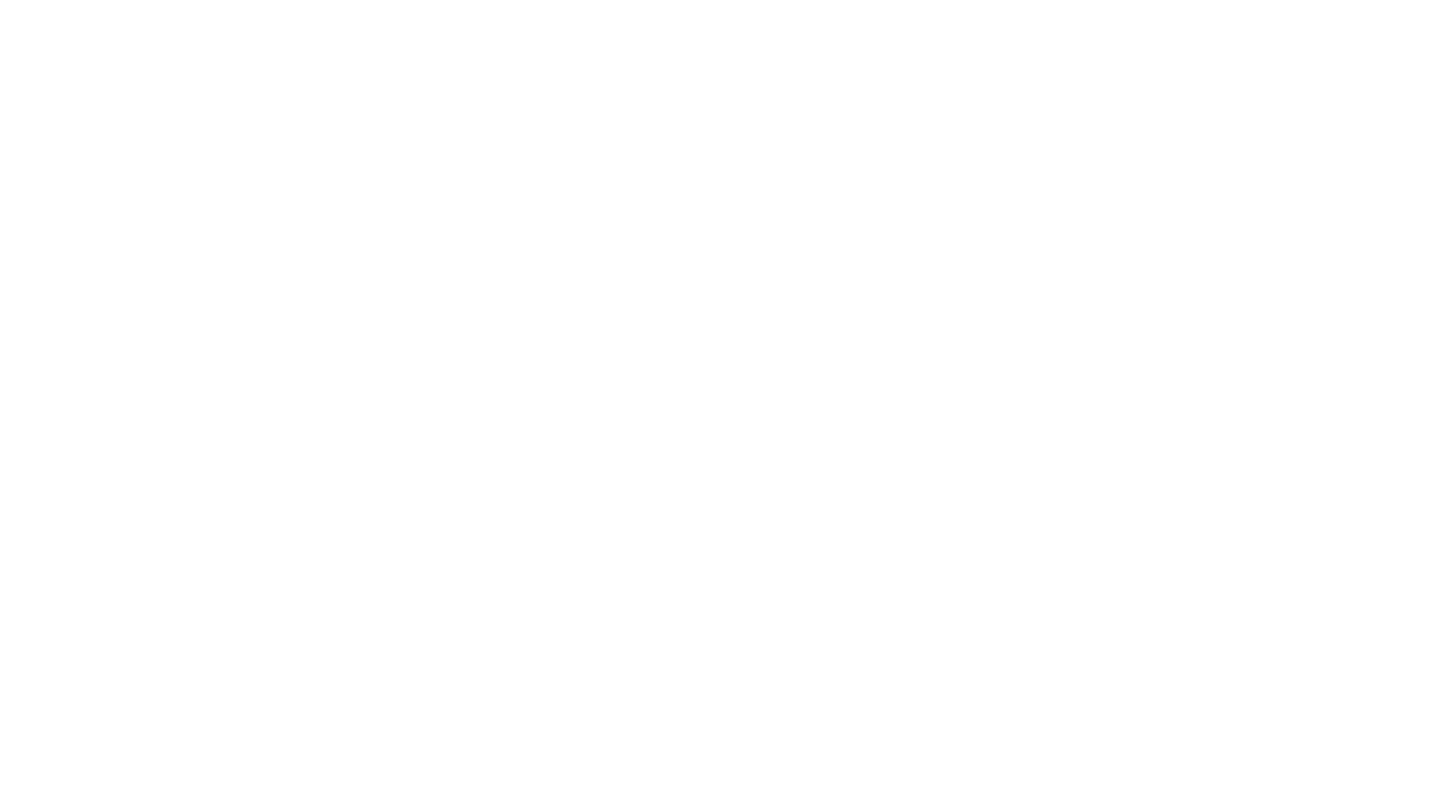 scroll, scrollTop: 0, scrollLeft: 0, axis: both 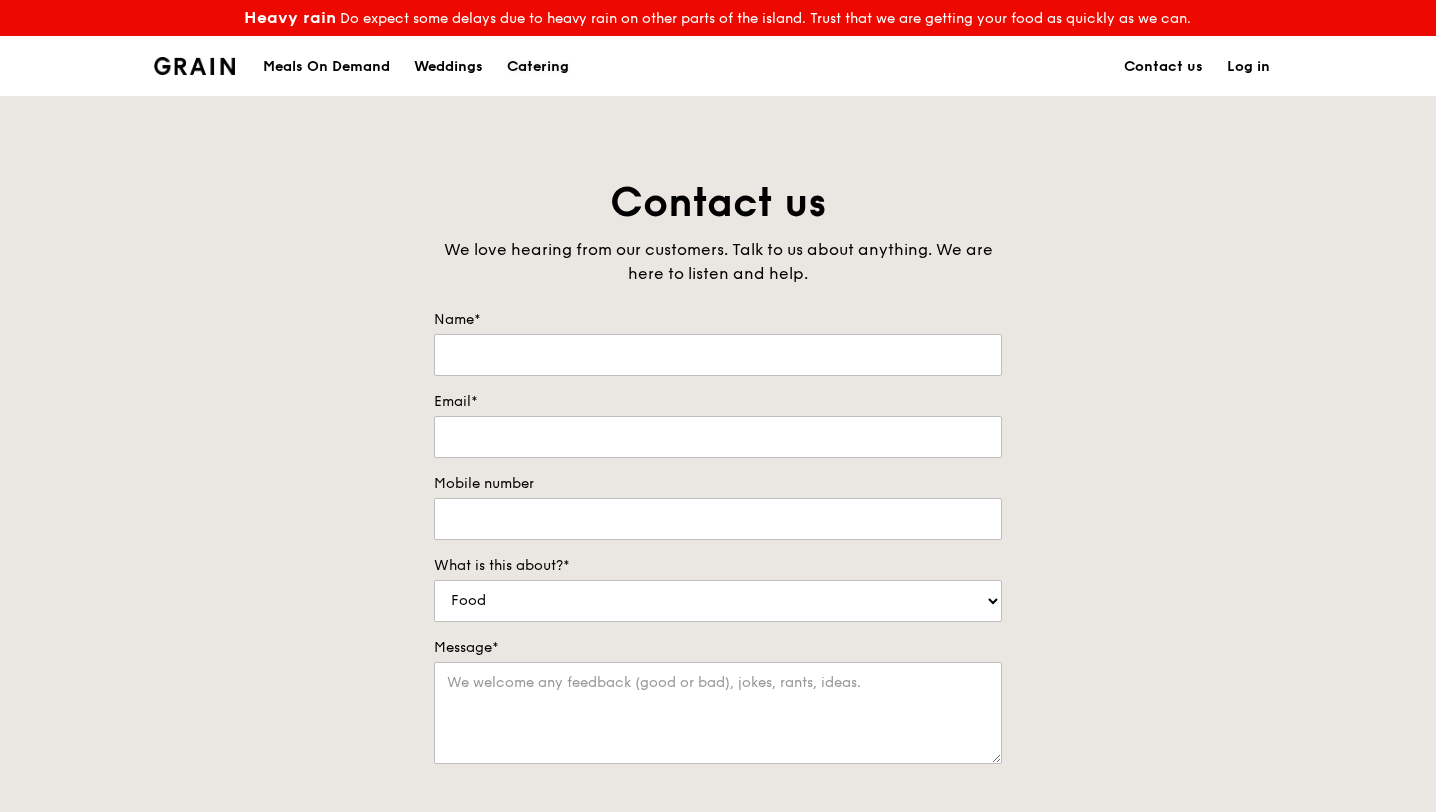 click on "Catering" at bounding box center [538, 67] 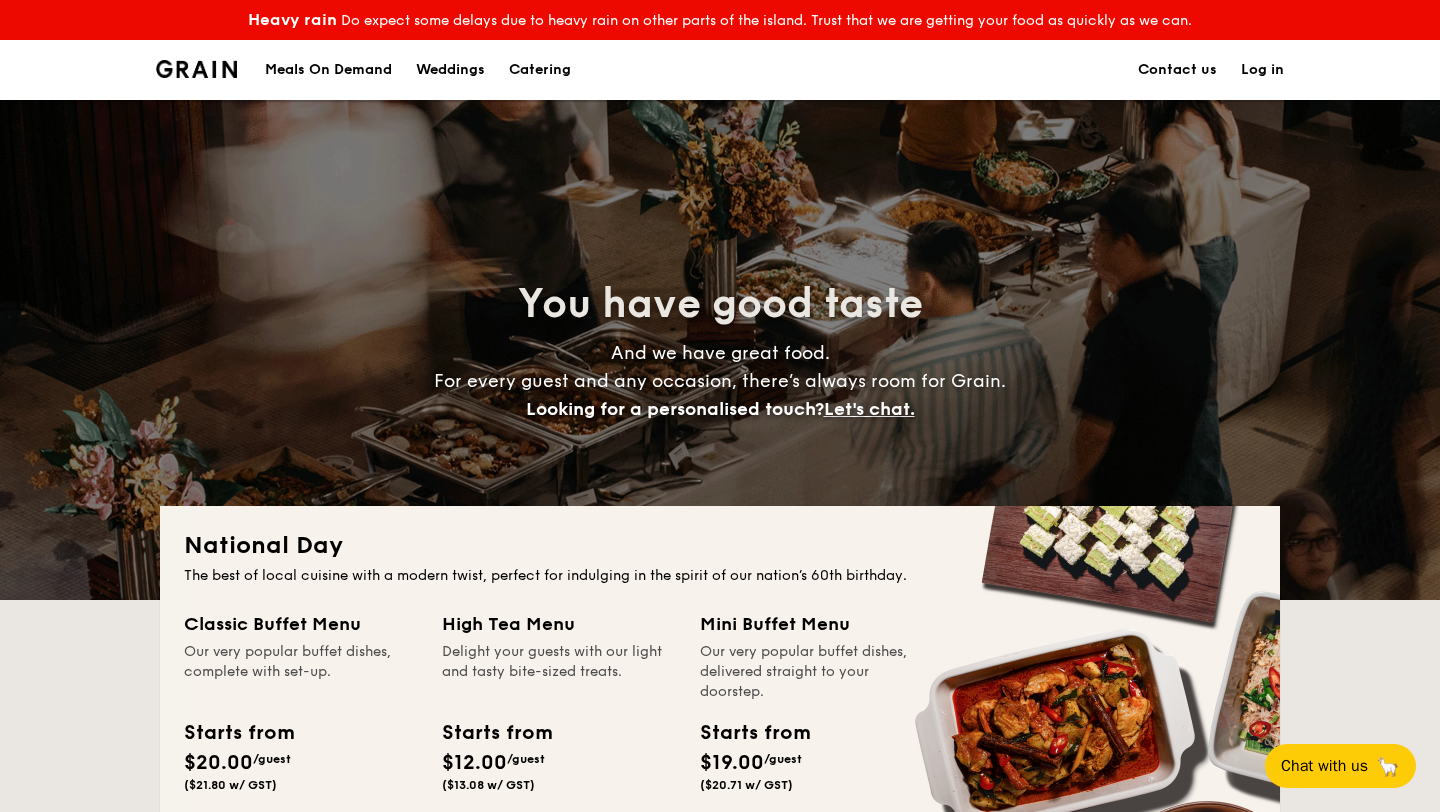 scroll, scrollTop: 0, scrollLeft: 0, axis: both 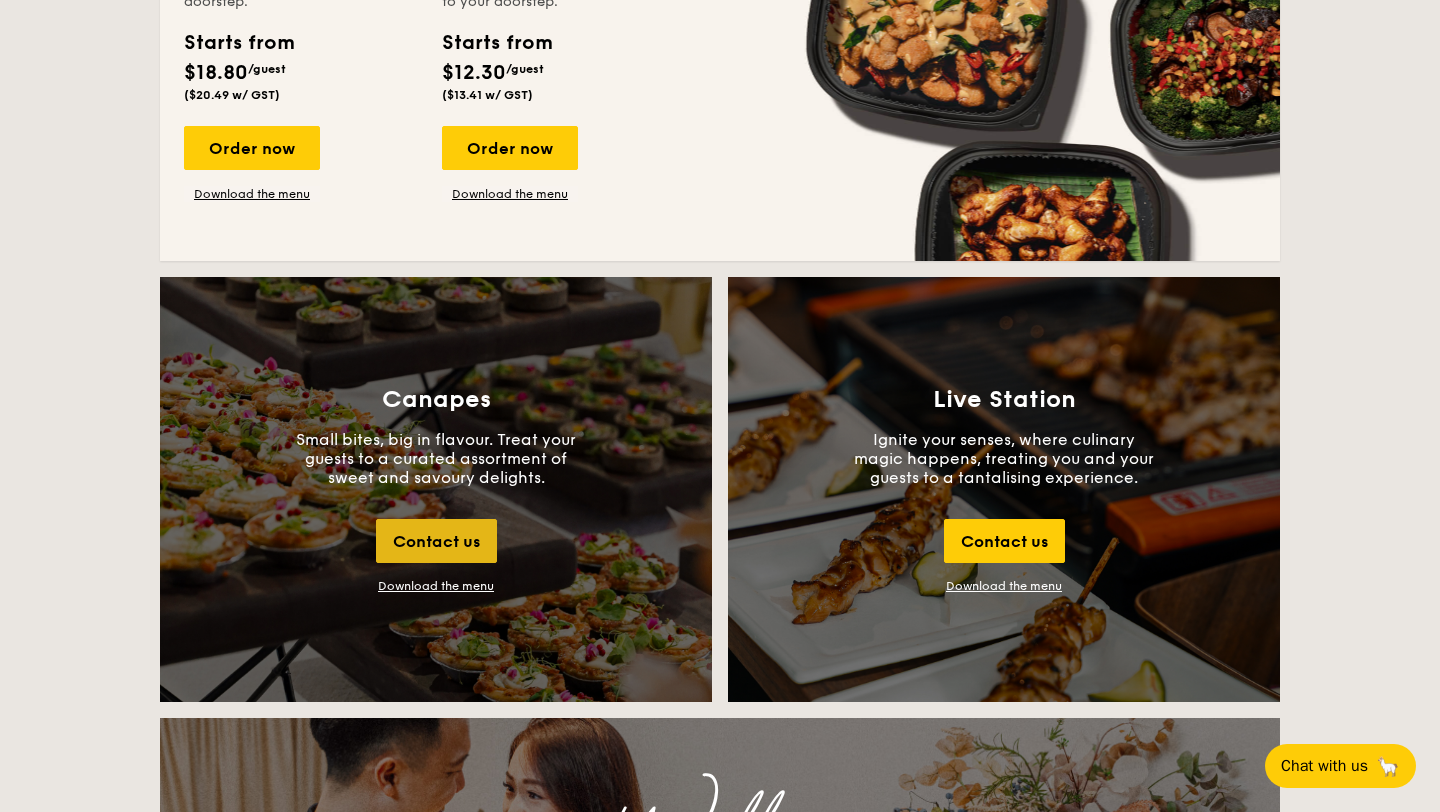 click on "Contact us" at bounding box center [436, 541] 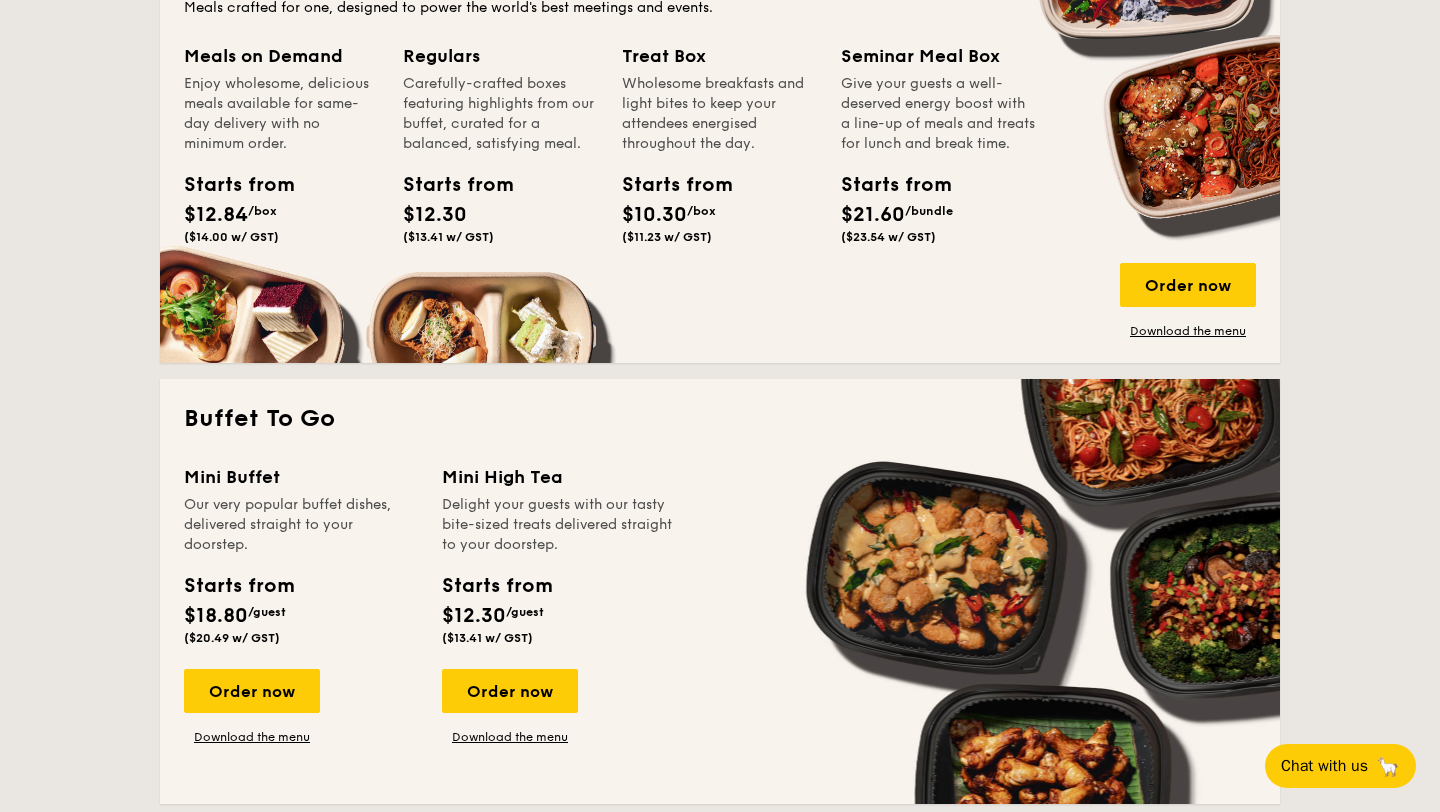 scroll, scrollTop: 1451, scrollLeft: 0, axis: vertical 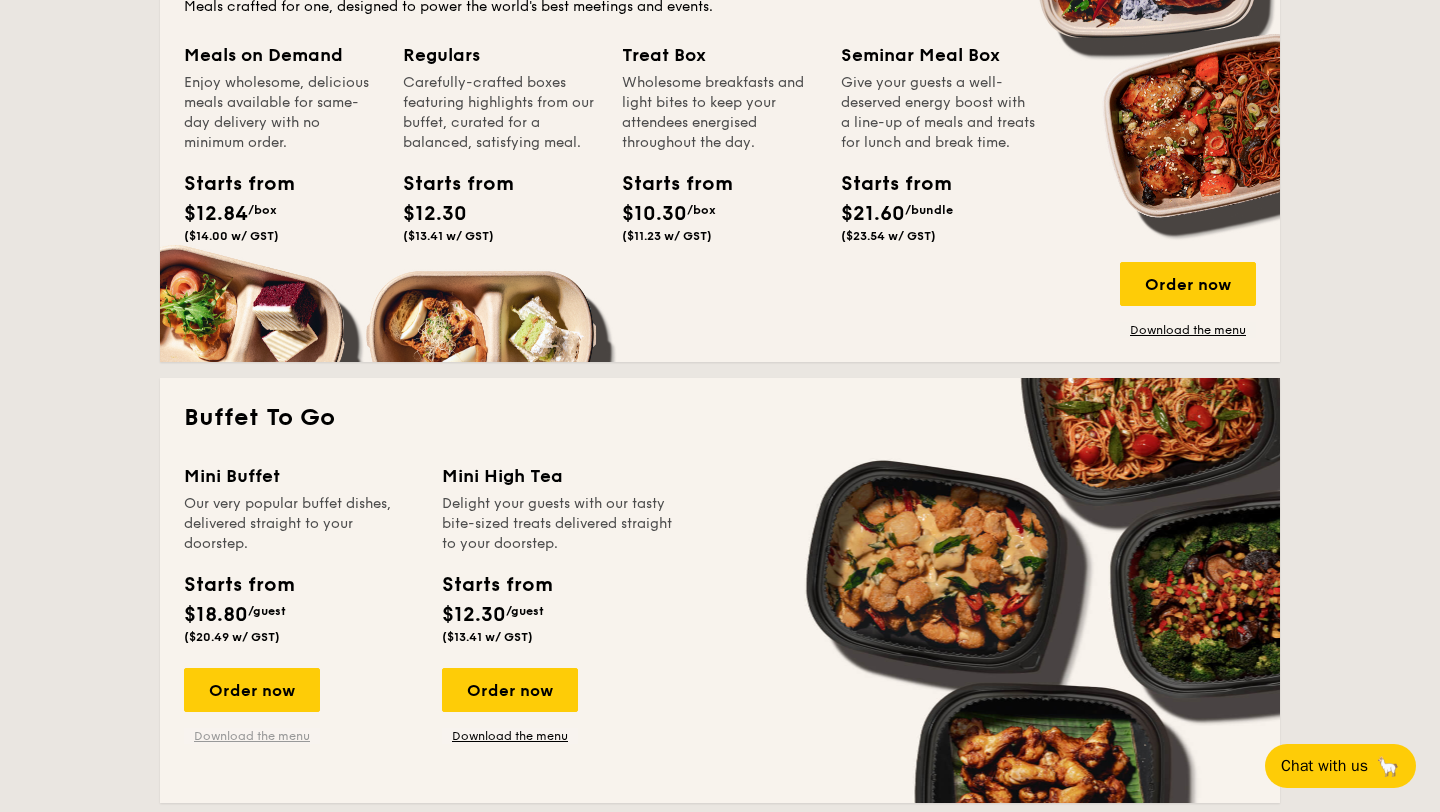 click on "Download the menu" at bounding box center (252, 736) 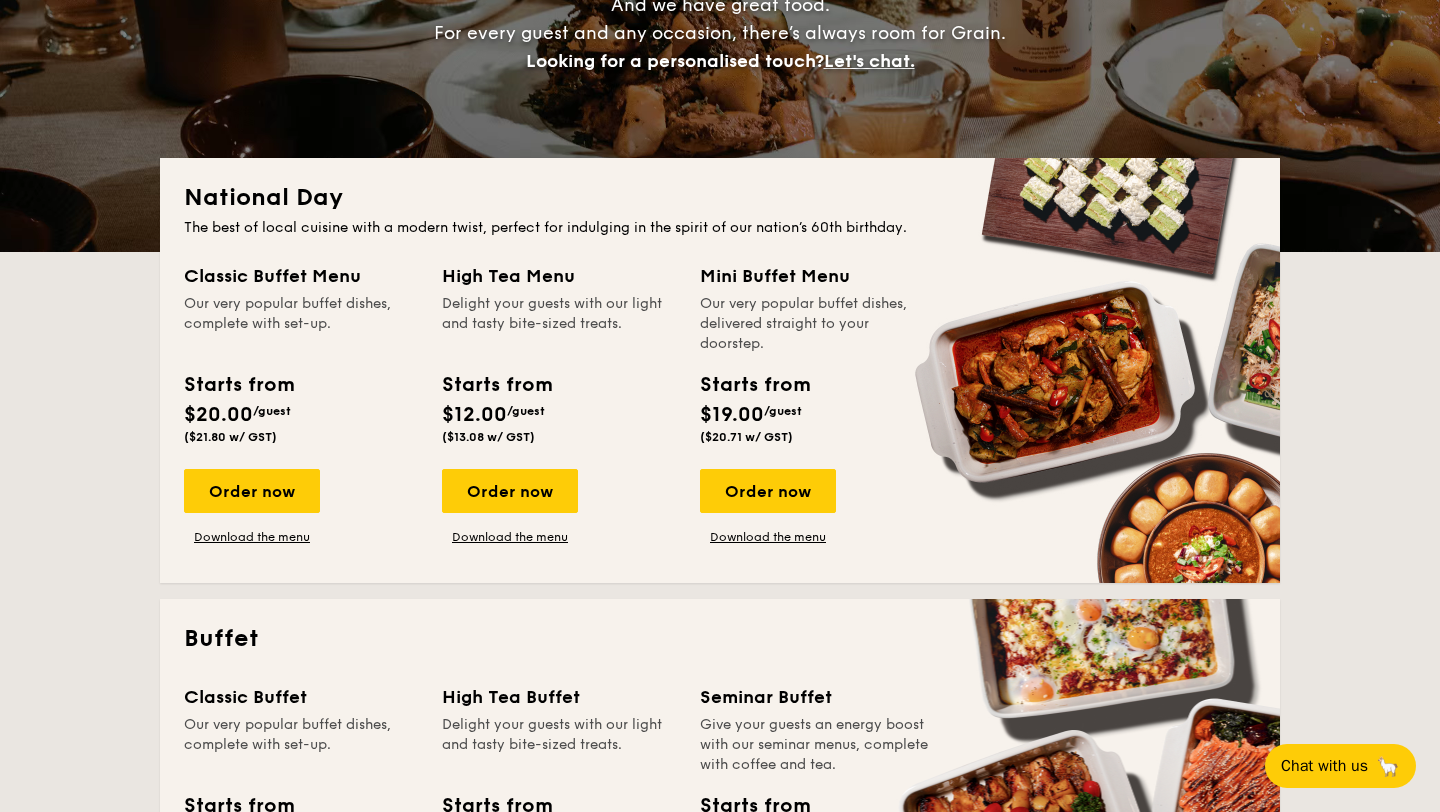 scroll, scrollTop: 356, scrollLeft: 0, axis: vertical 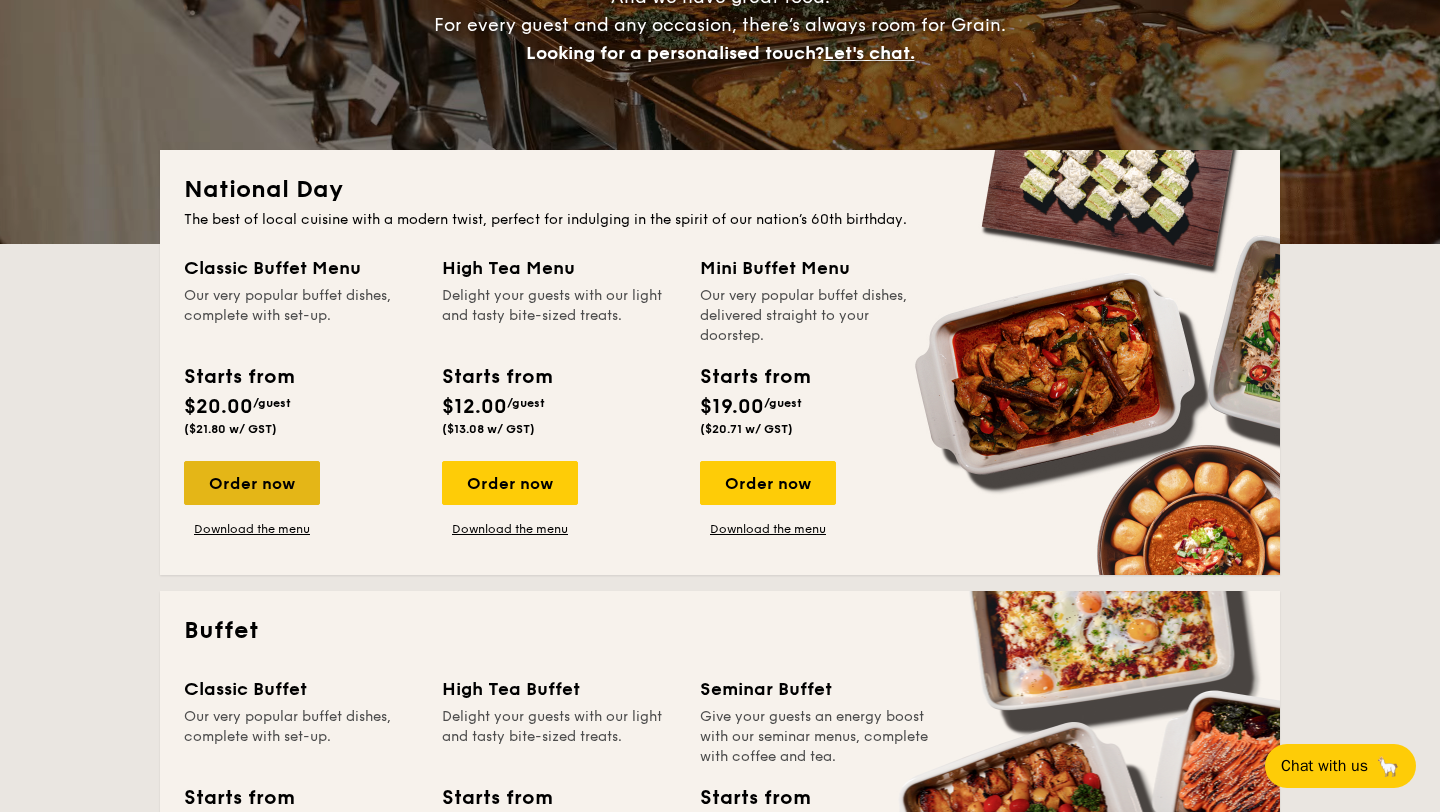 click on "Order now" at bounding box center [252, 483] 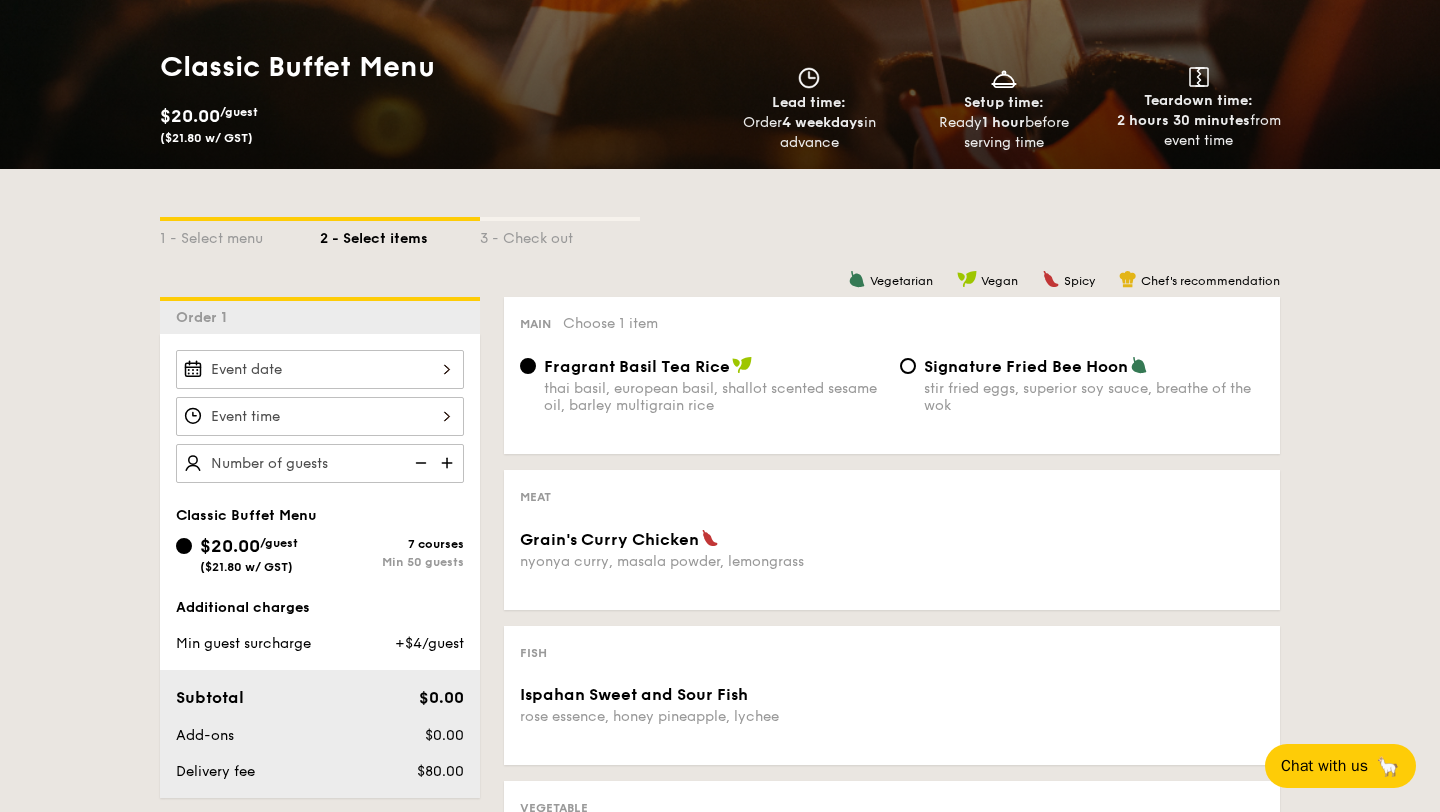 scroll, scrollTop: 0, scrollLeft: 0, axis: both 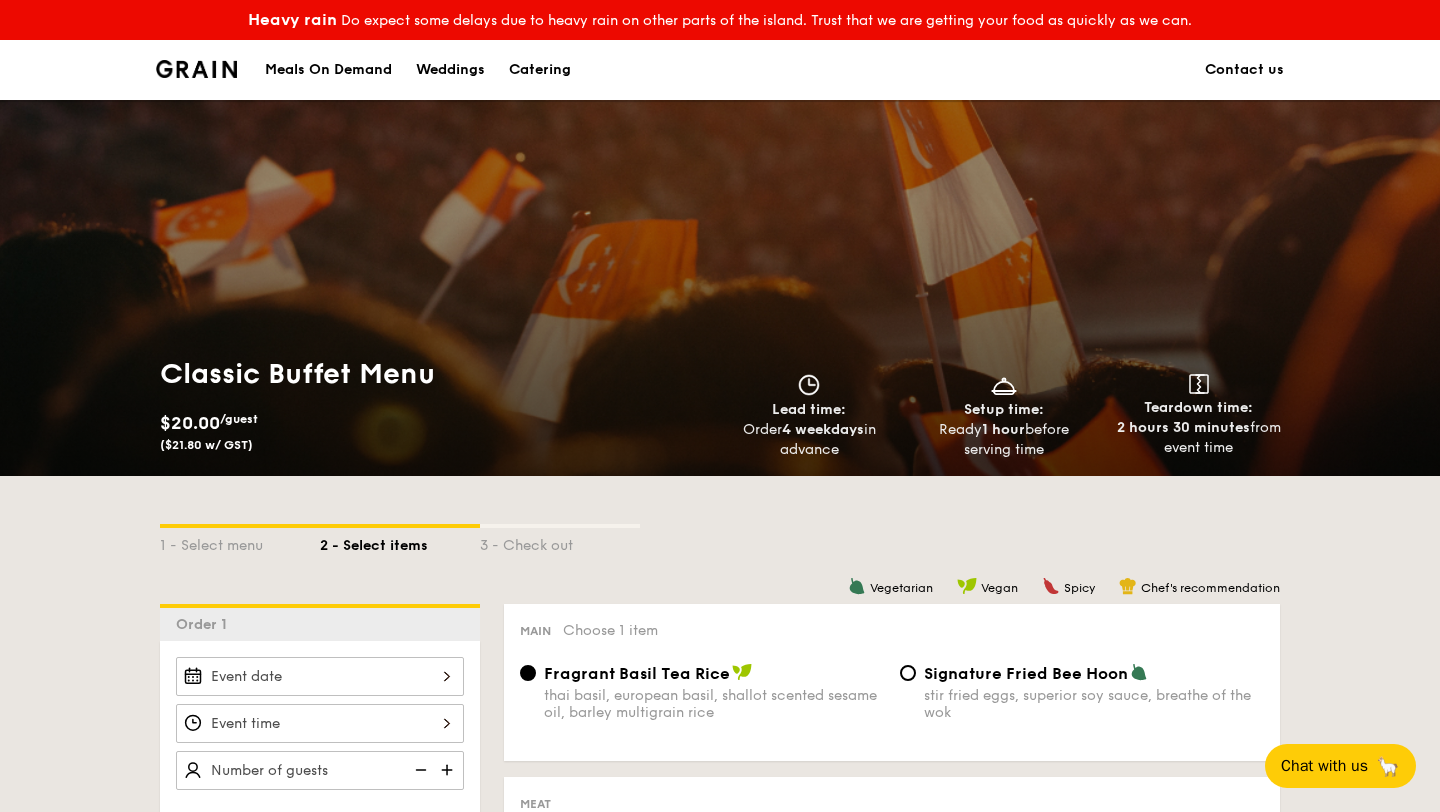 click at bounding box center [196, 69] 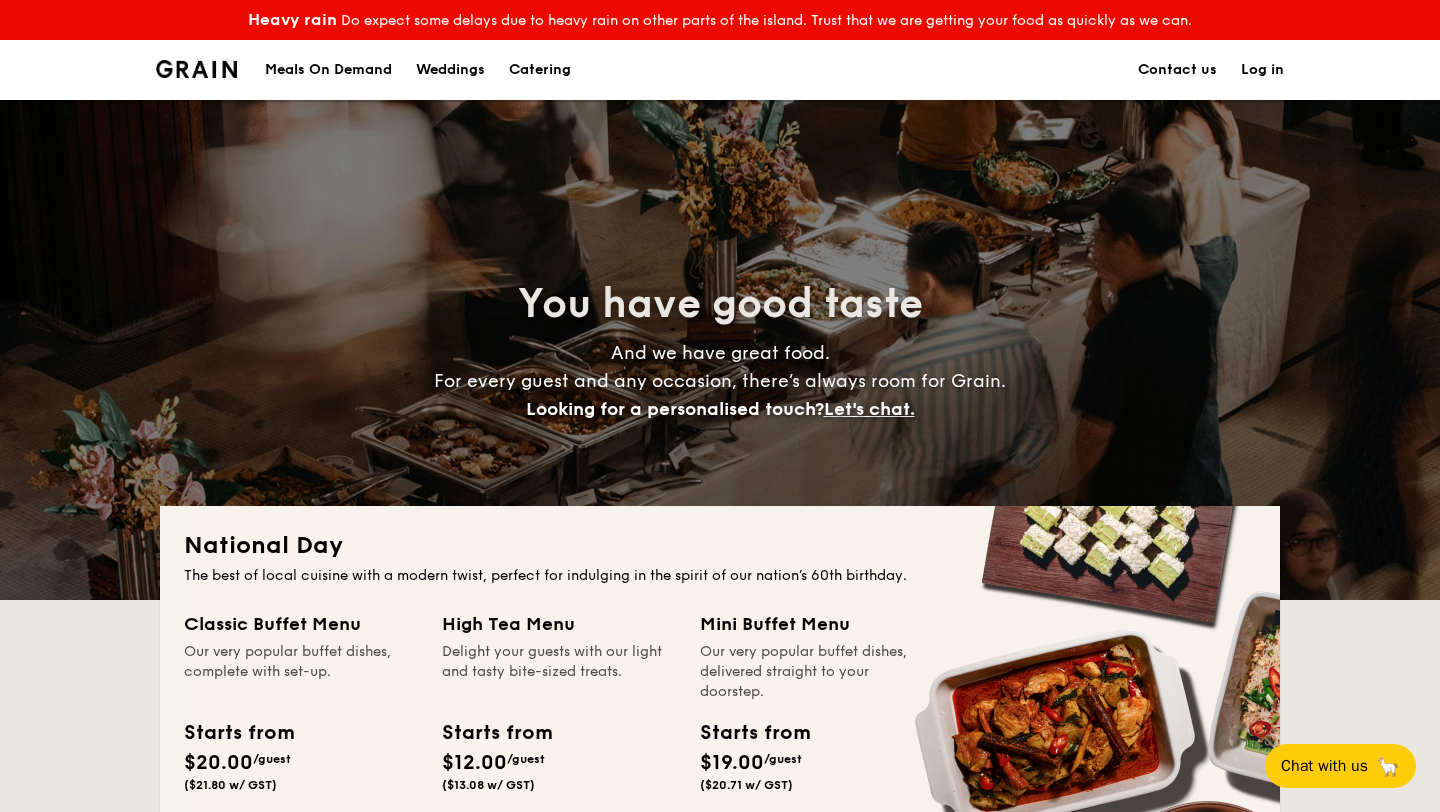 scroll, scrollTop: 0, scrollLeft: 0, axis: both 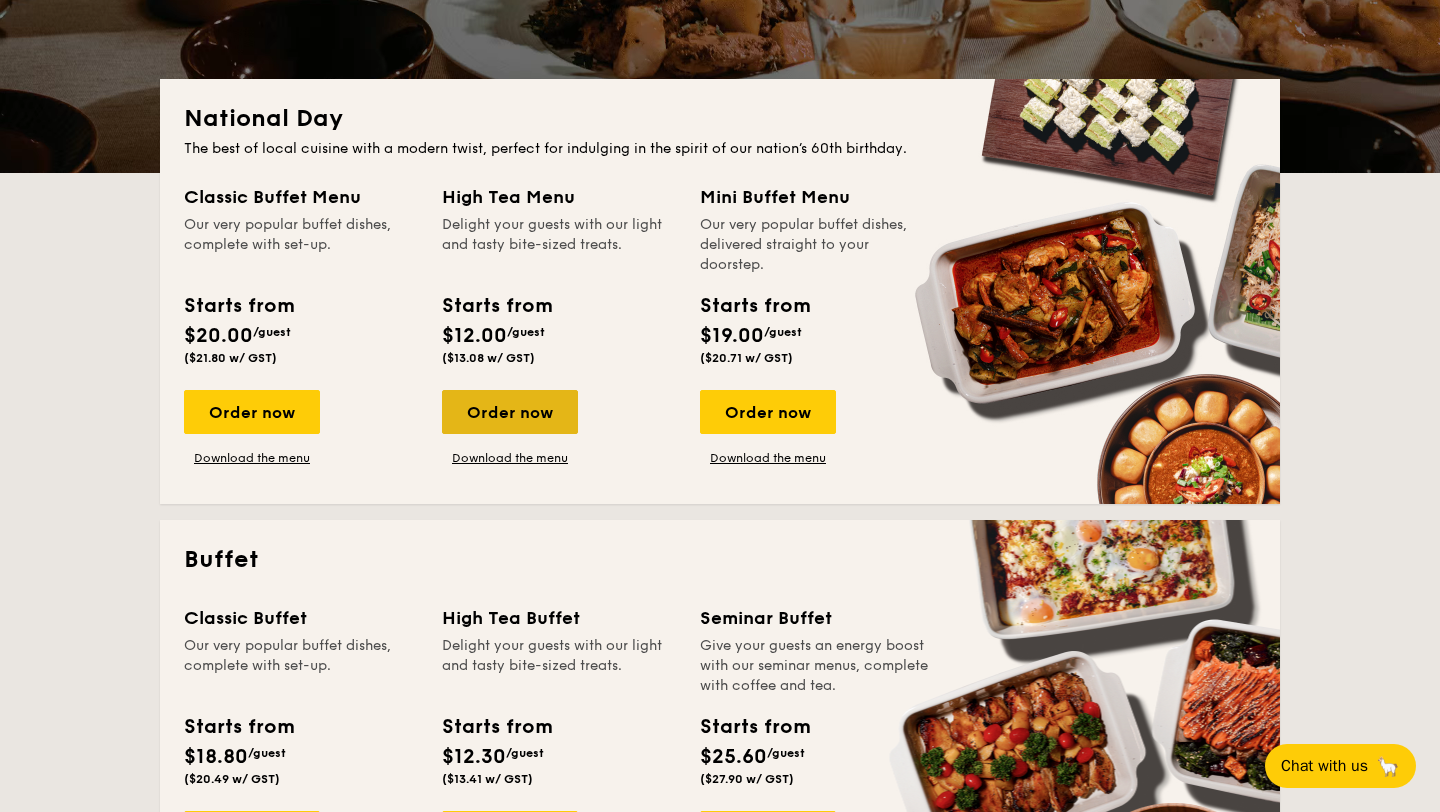 click on "Order now" at bounding box center (510, 412) 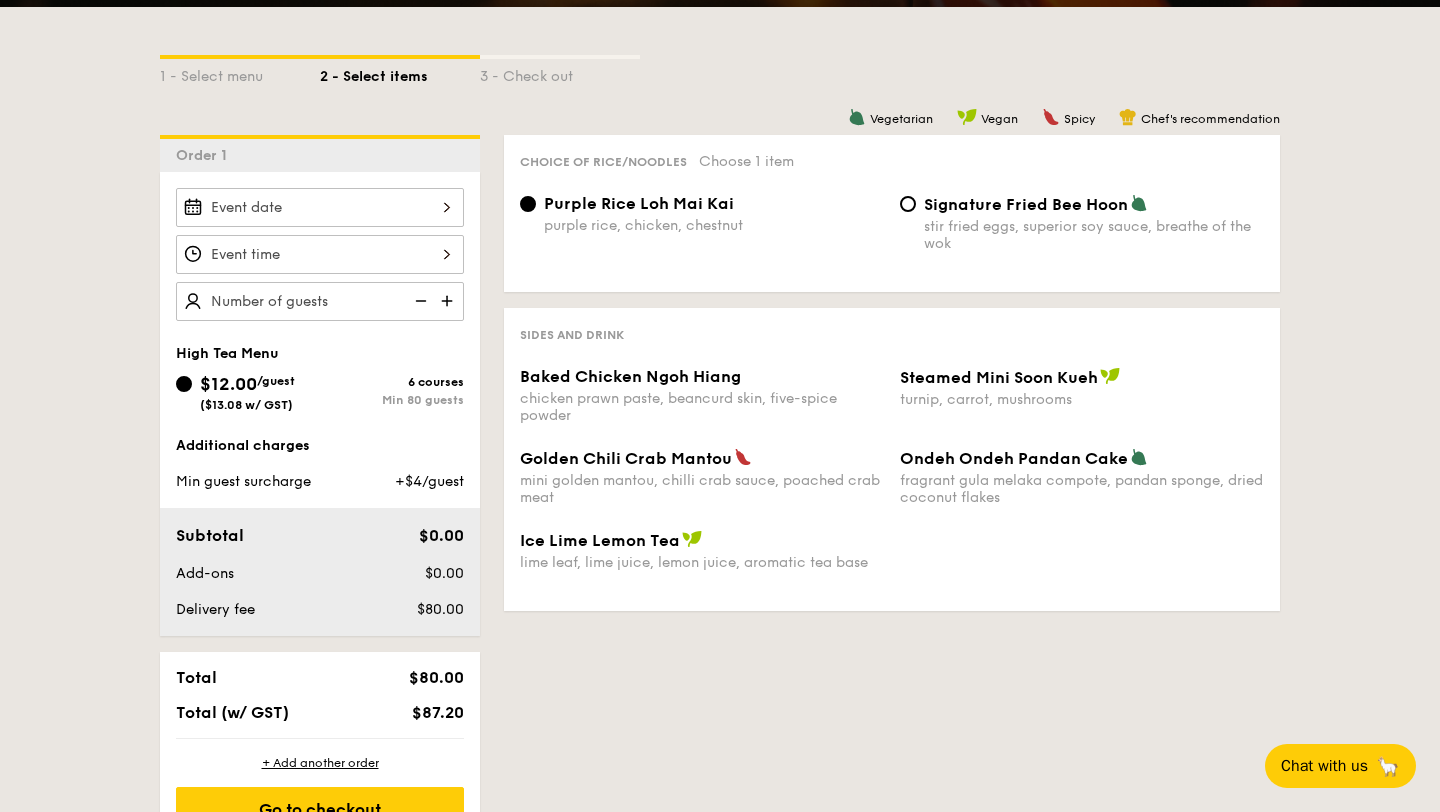 scroll, scrollTop: 467, scrollLeft: 0, axis: vertical 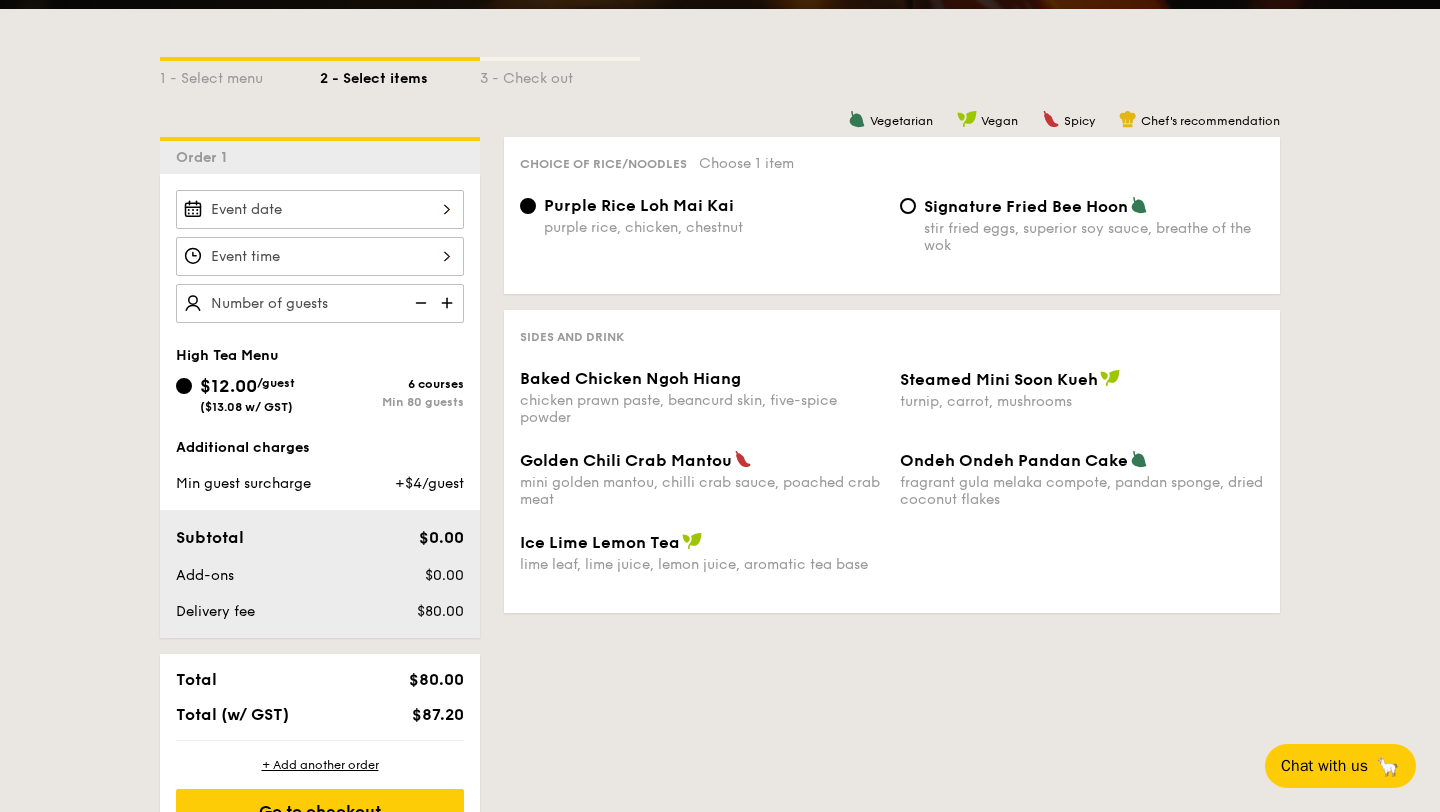 click at bounding box center [320, 209] 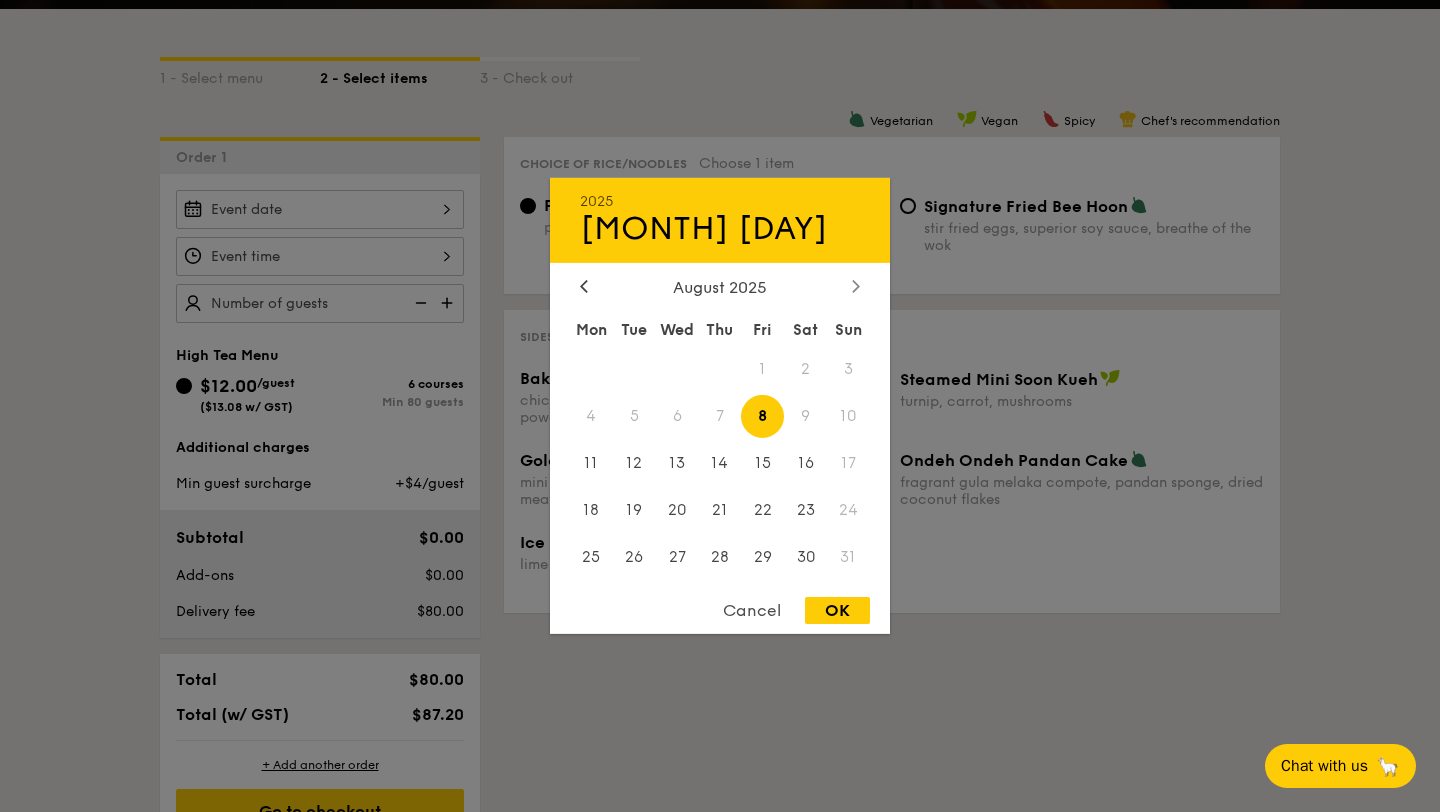 click at bounding box center (856, 287) 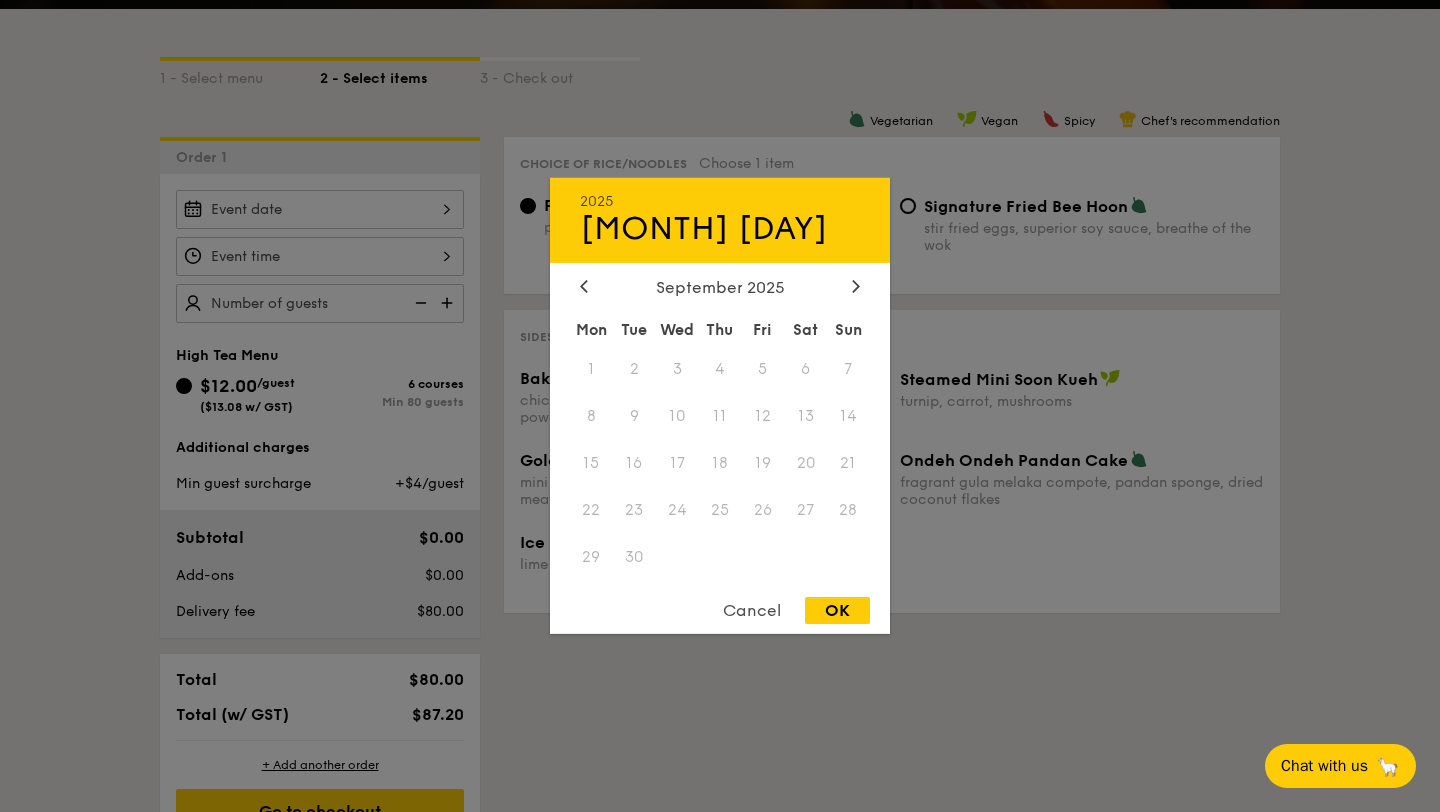 click on "3" at bounding box center (677, 369) 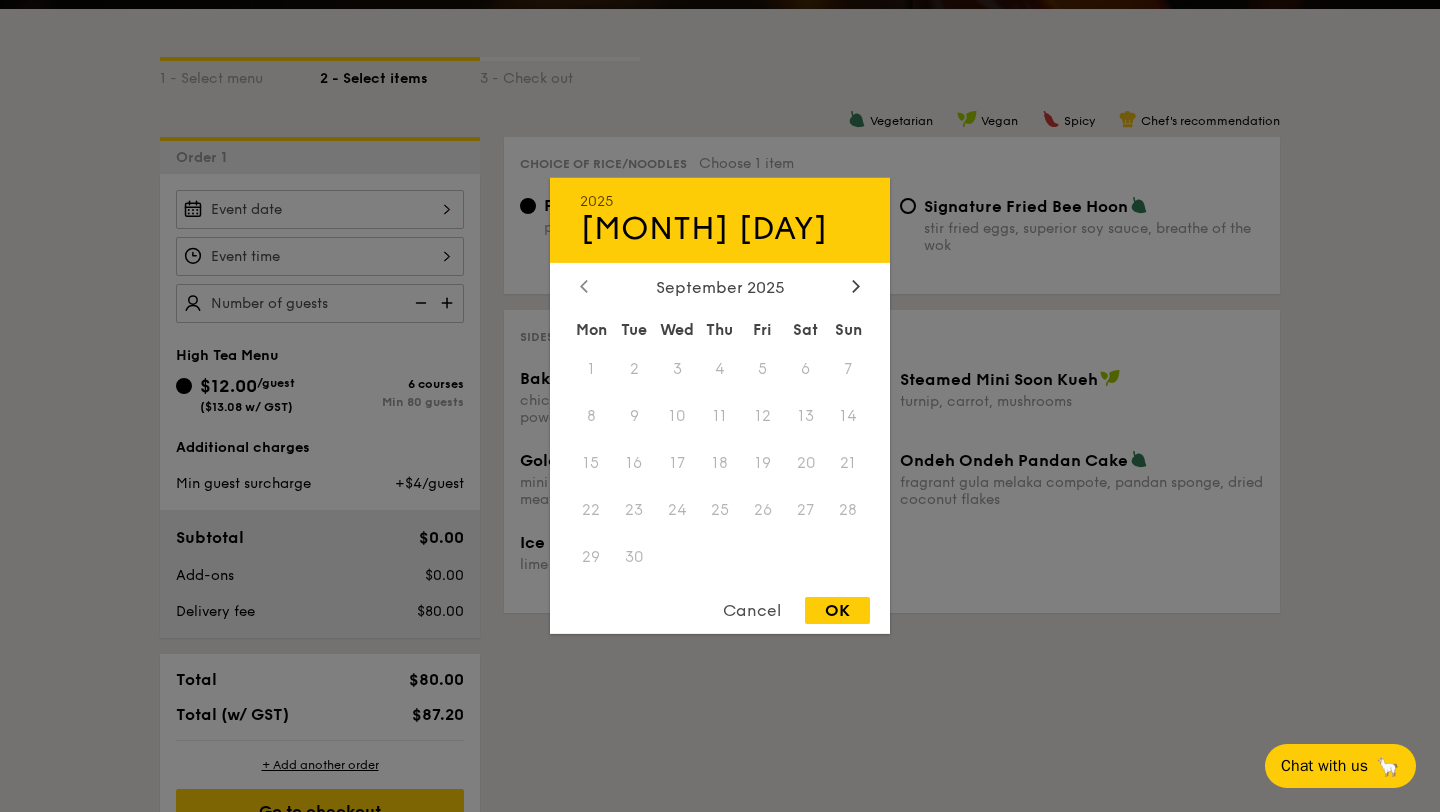 click 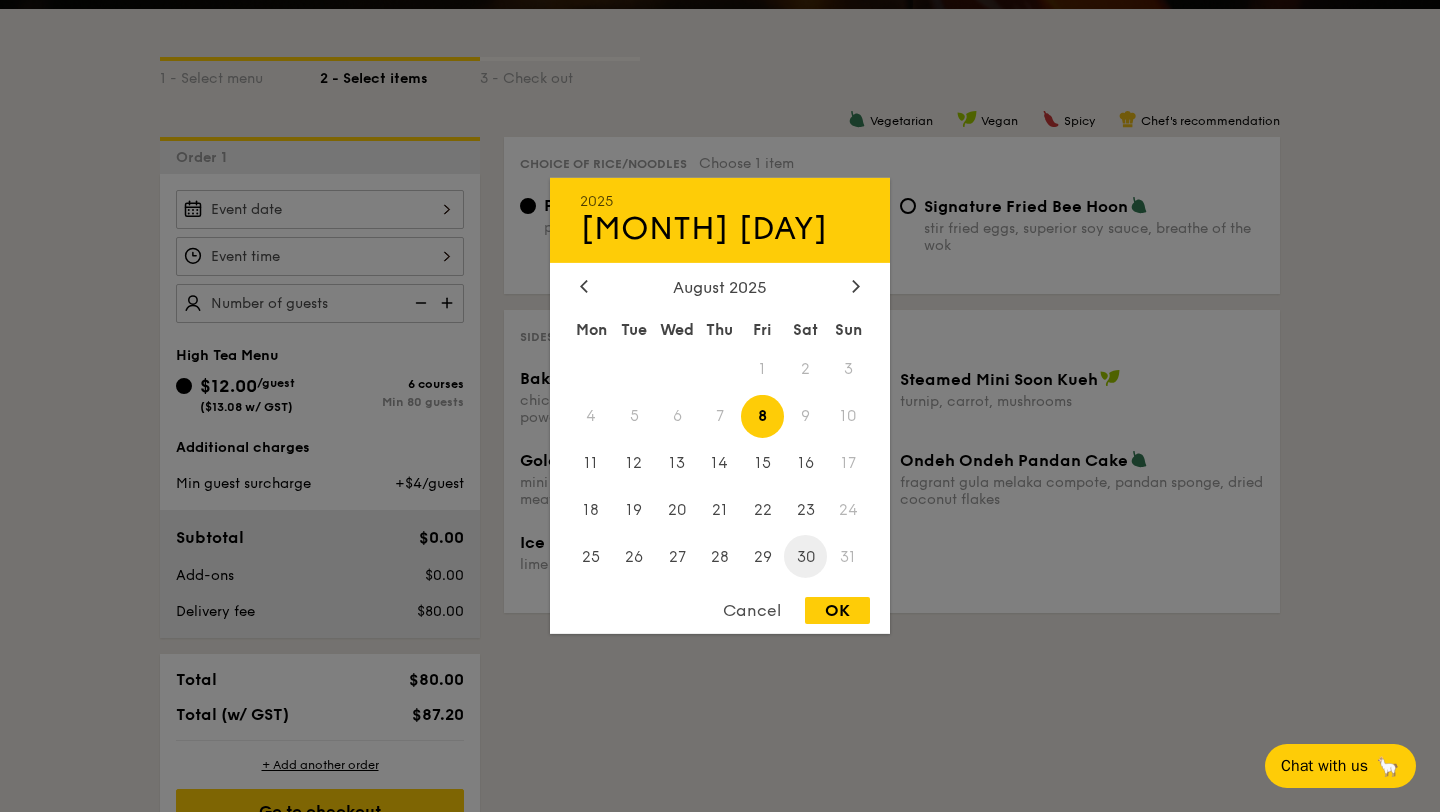 click on "30" at bounding box center [805, 556] 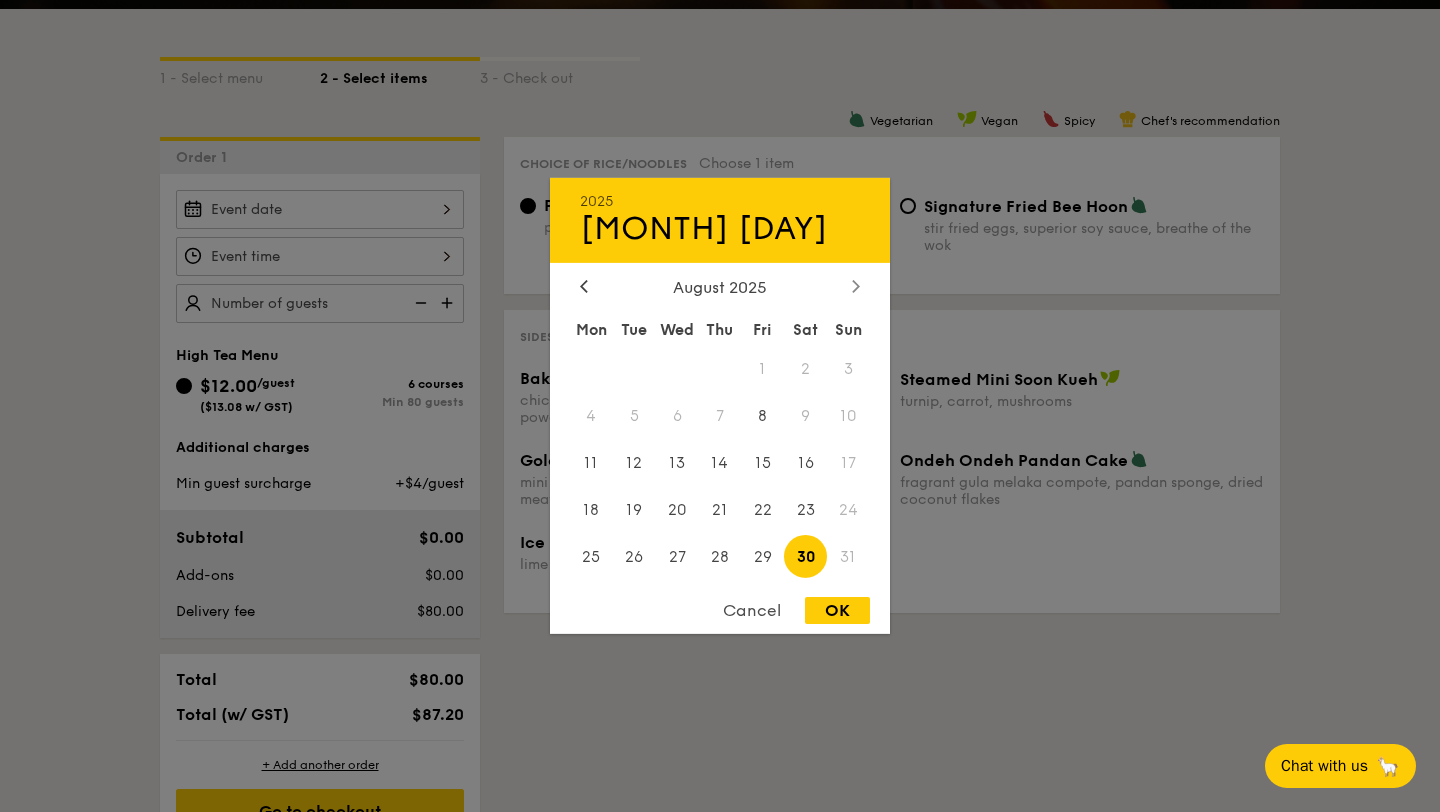 click 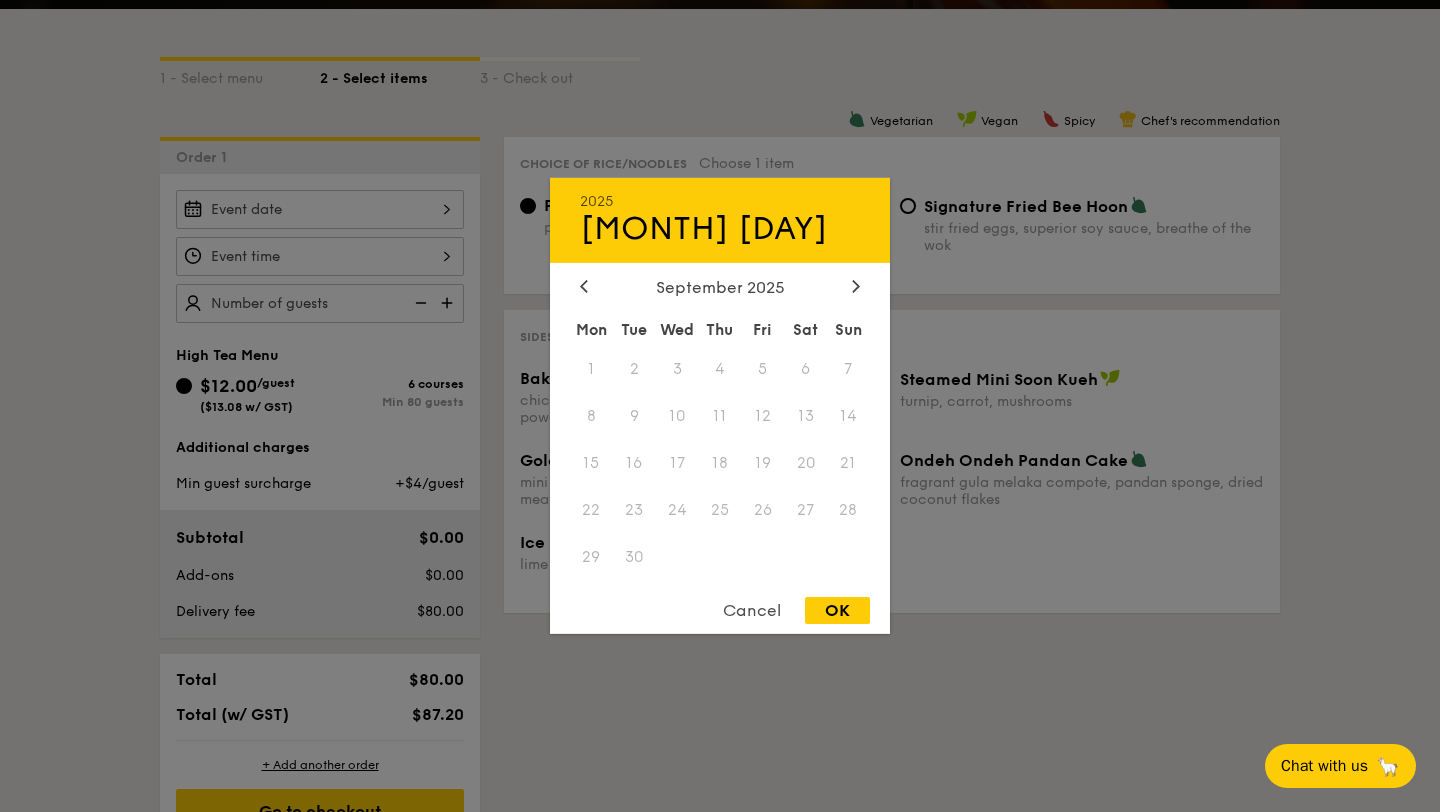 click on "3" at bounding box center [677, 369] 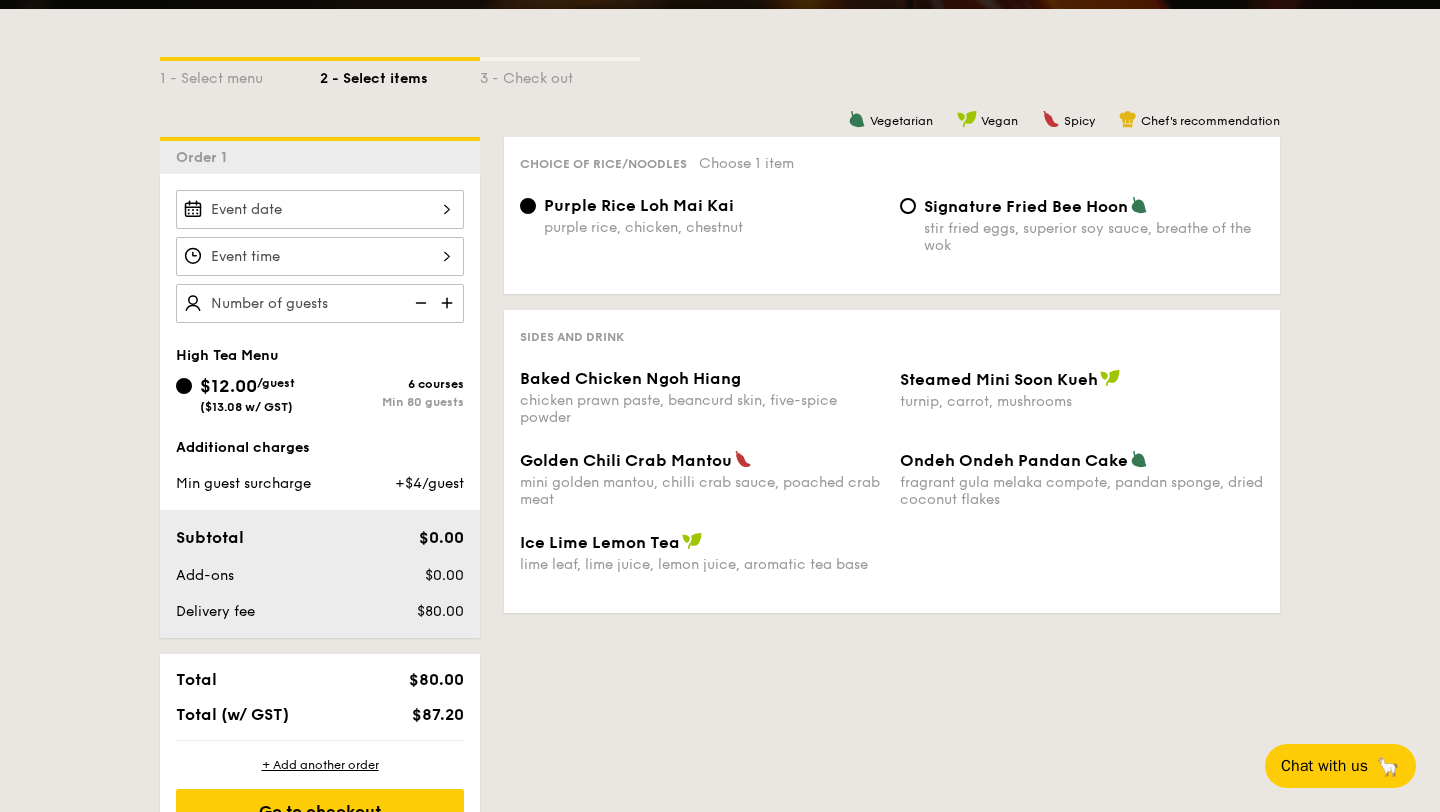 click at bounding box center [320, 256] 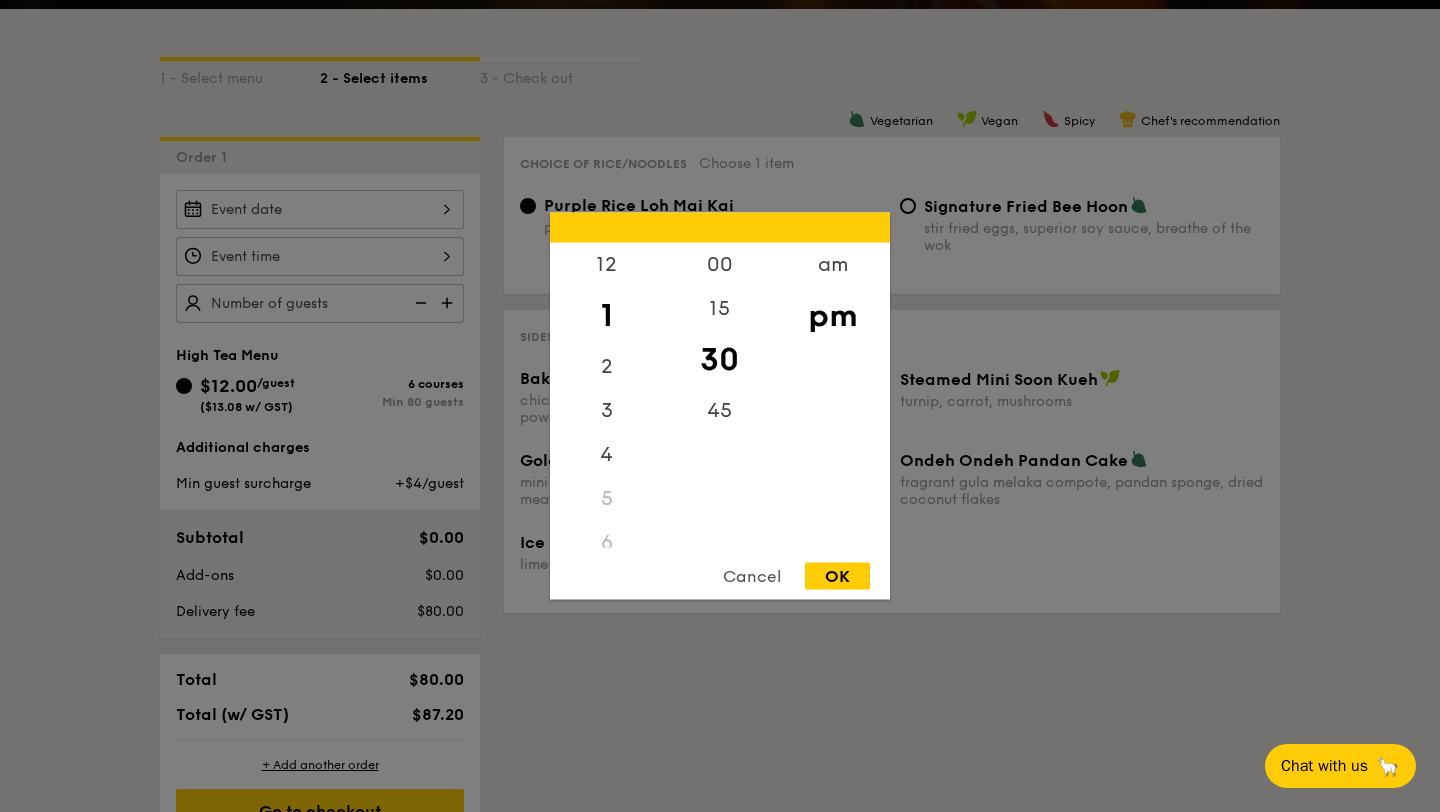 click on "OK" at bounding box center (837, 576) 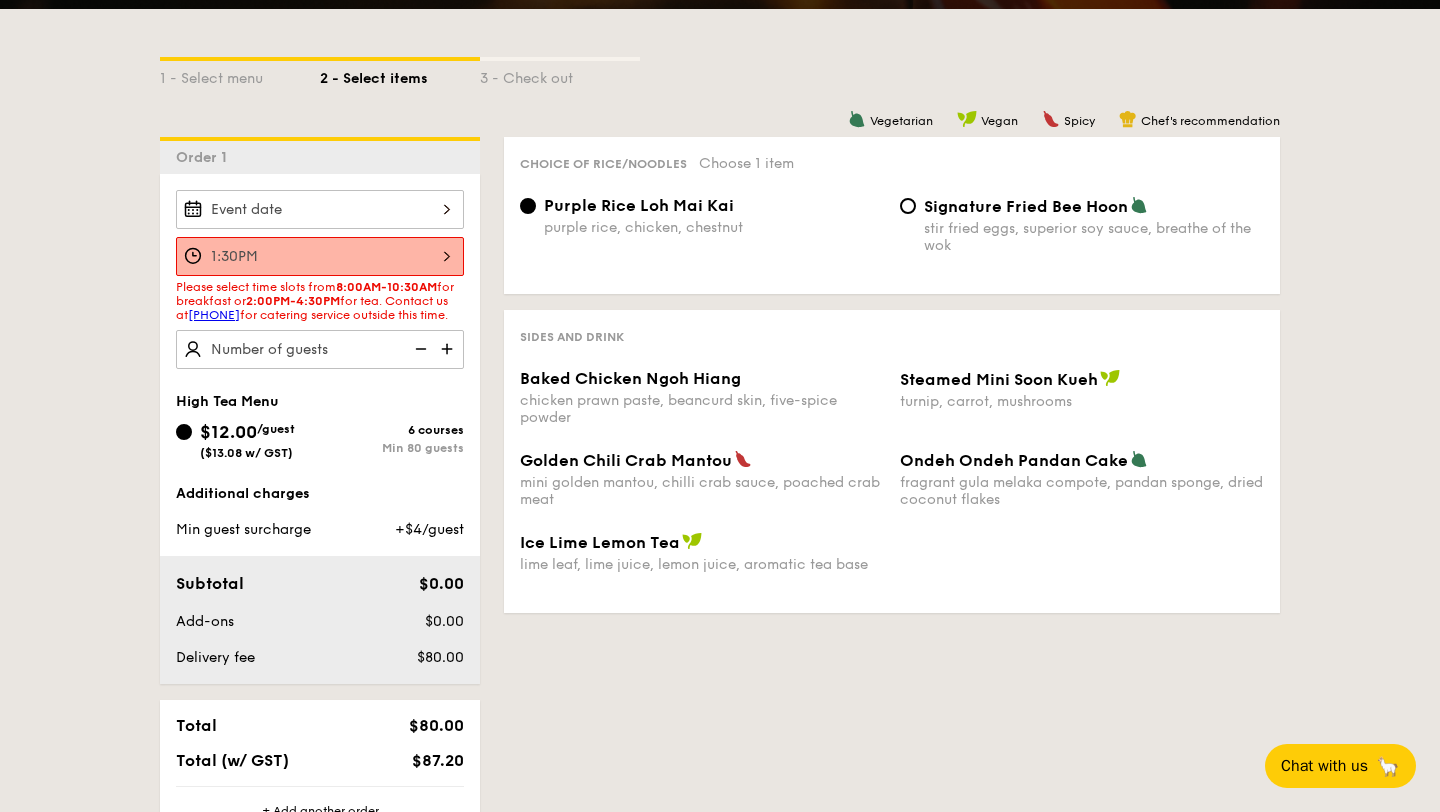 click at bounding box center [320, 209] 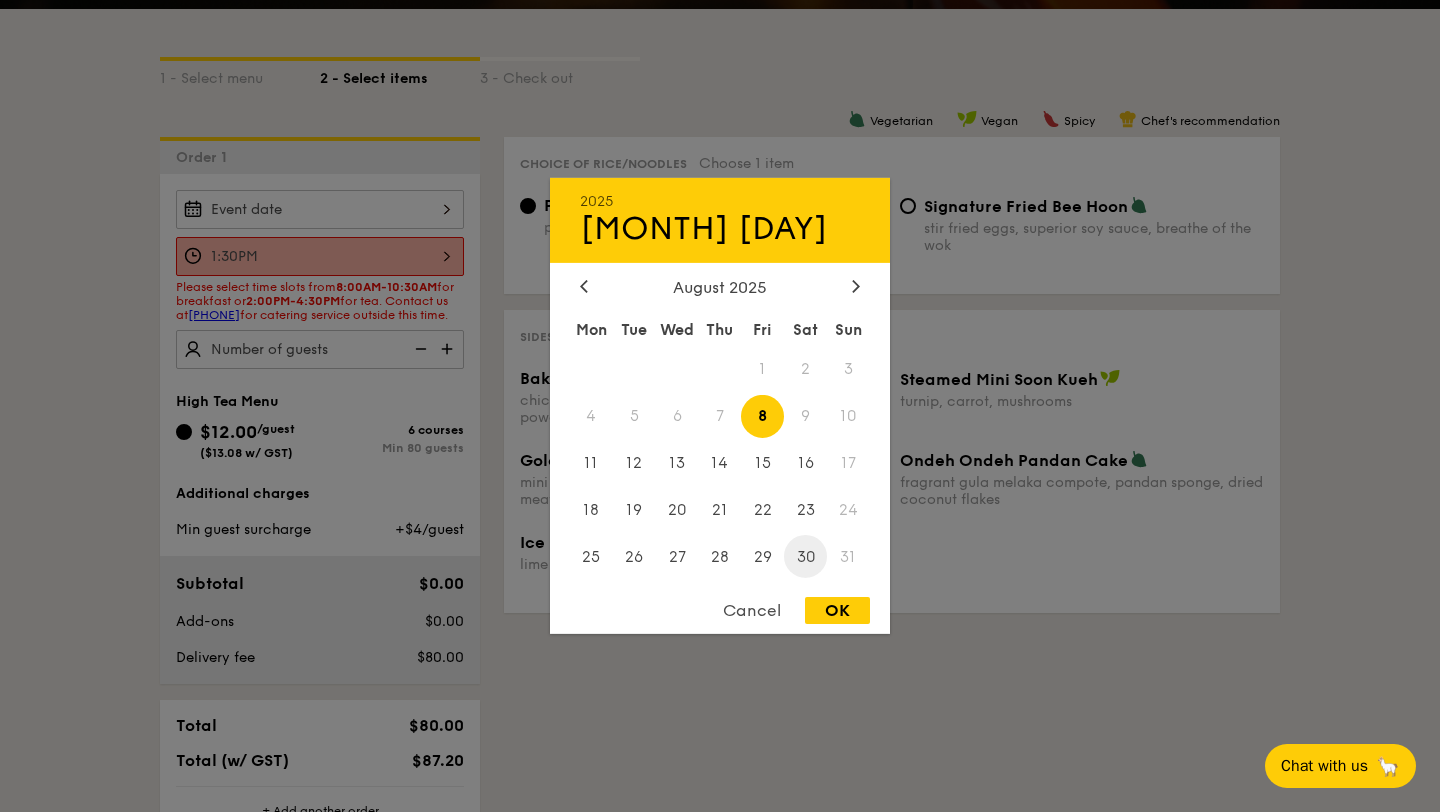 click on "30" at bounding box center (805, 556) 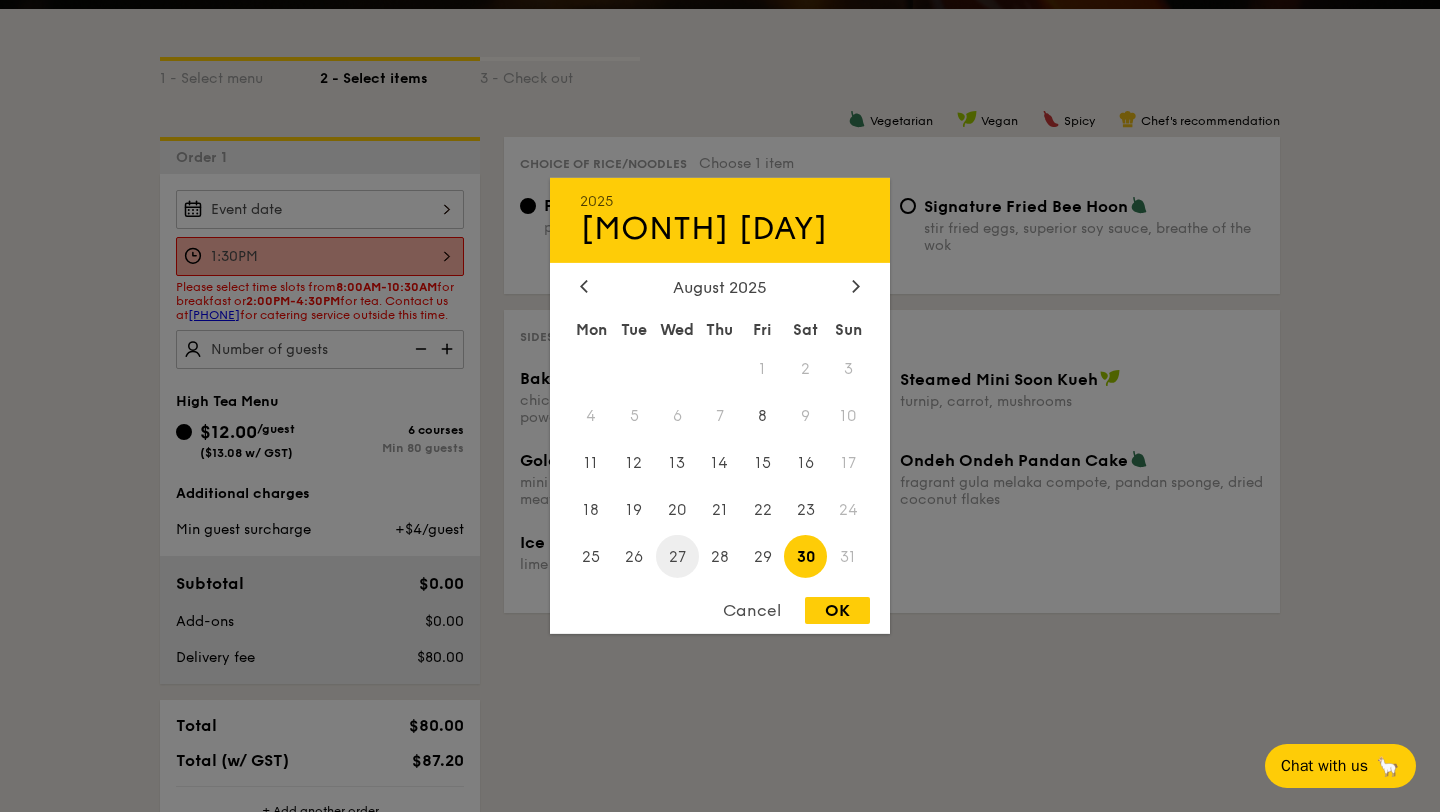 click on "27" at bounding box center [677, 556] 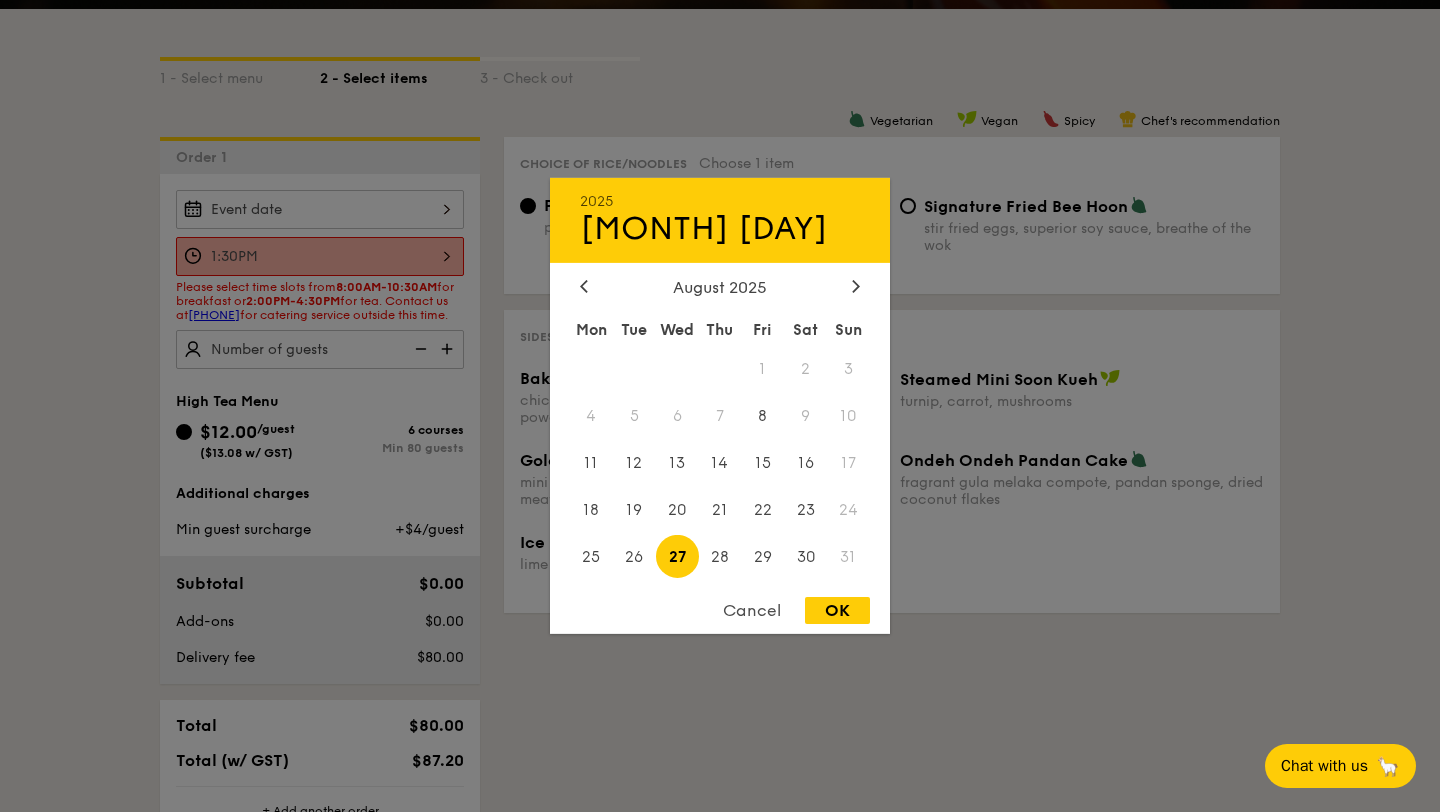 click on "OK" at bounding box center [837, 610] 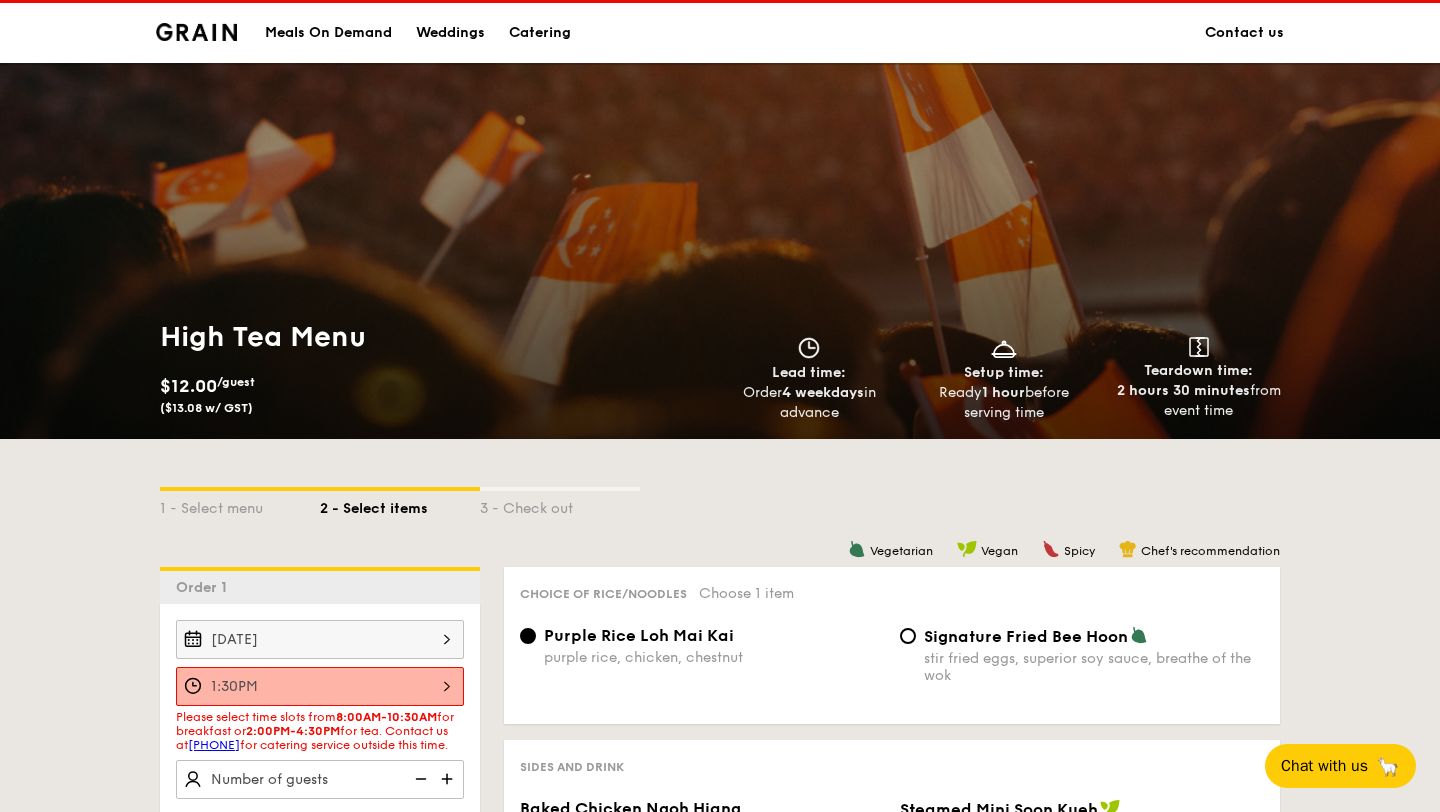 scroll, scrollTop: 0, scrollLeft: 0, axis: both 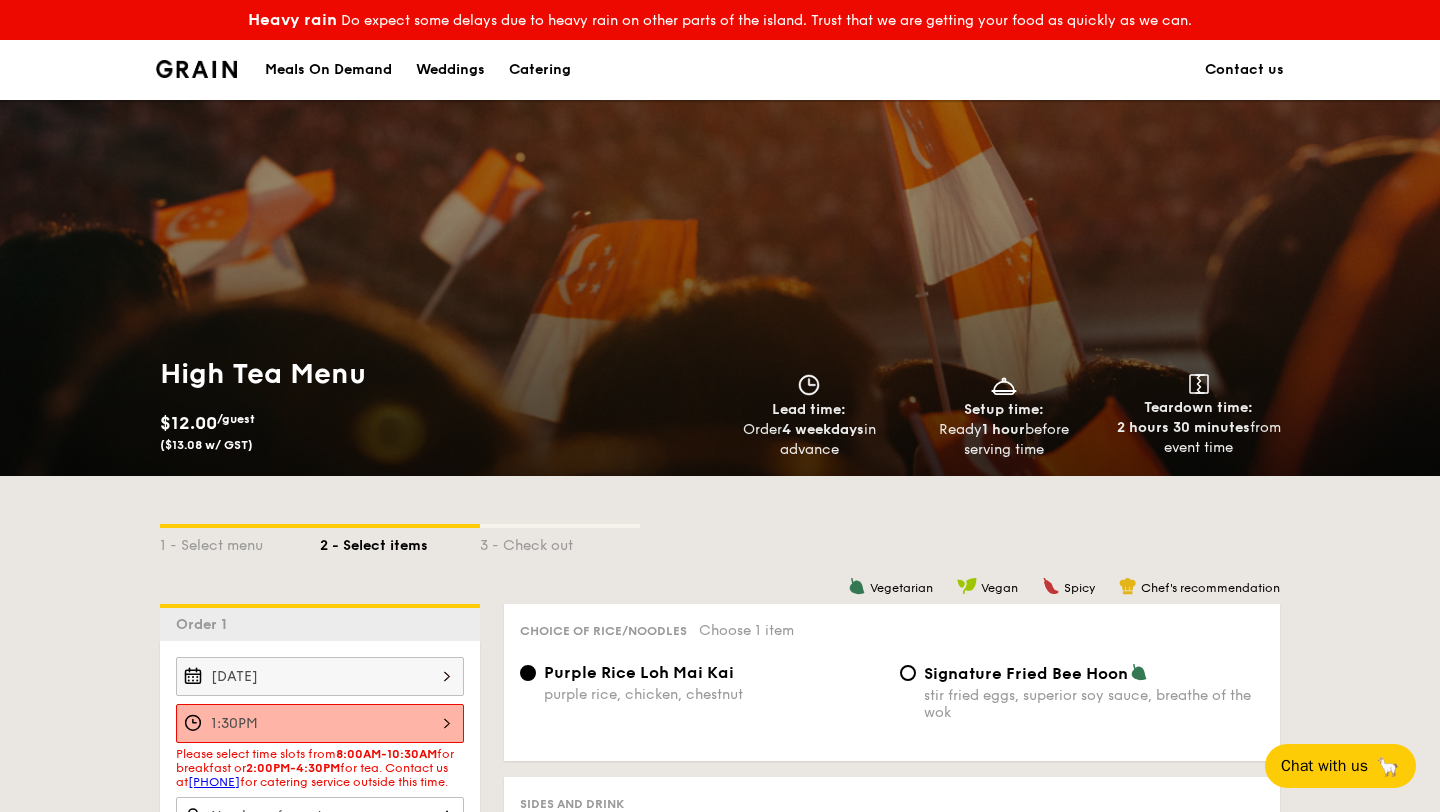 click at bounding box center [196, 69] 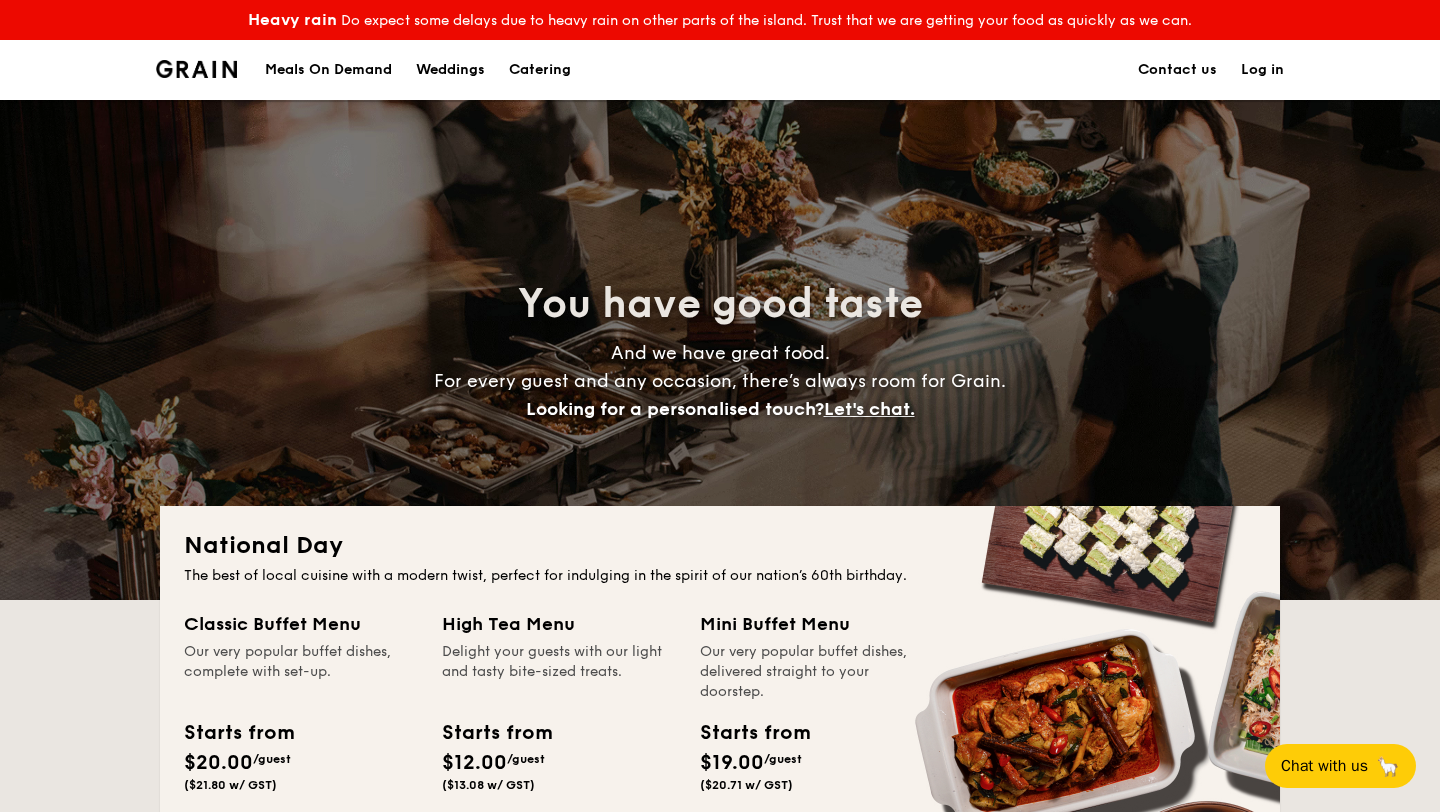 scroll, scrollTop: 40, scrollLeft: 0, axis: vertical 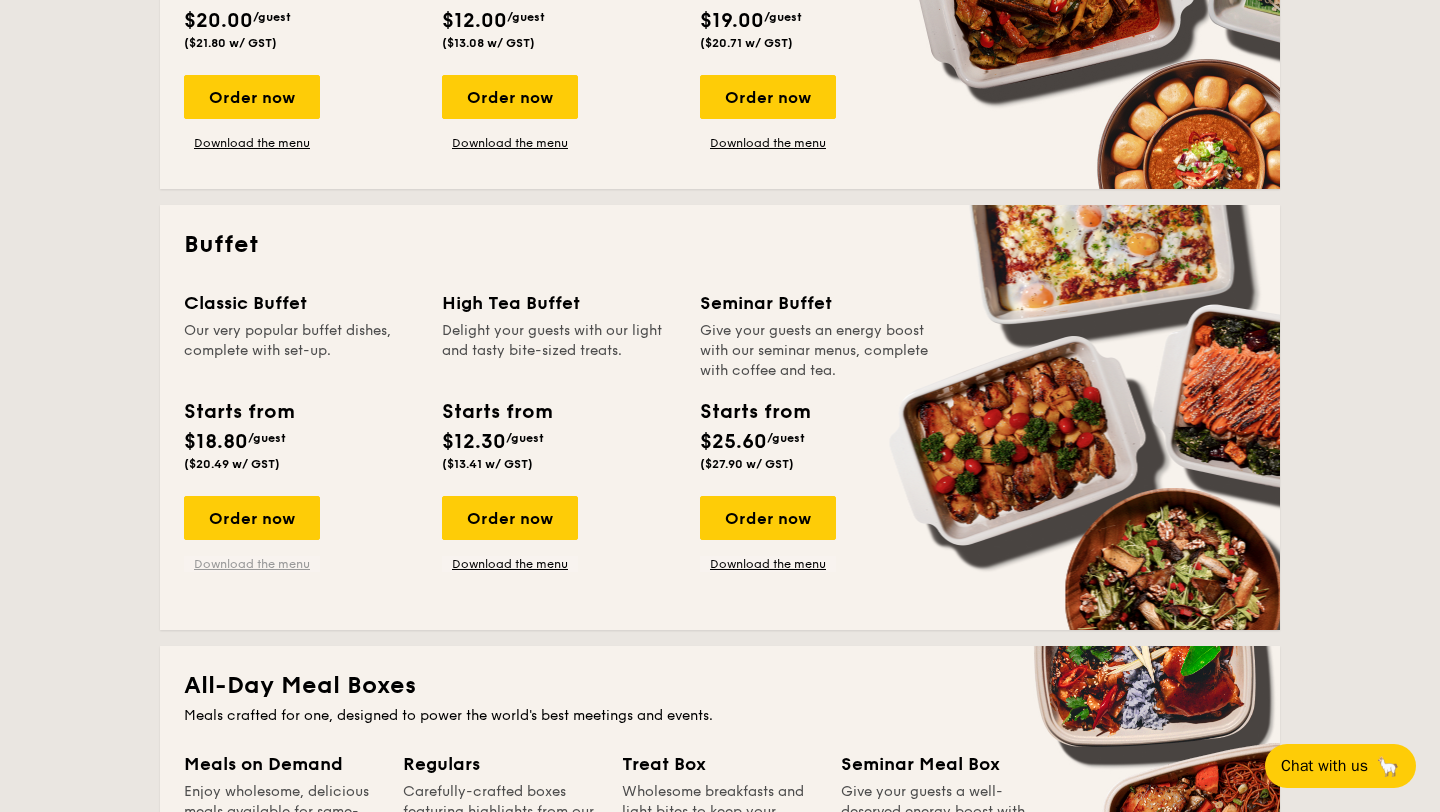 click on "Download the menu" at bounding box center (252, 564) 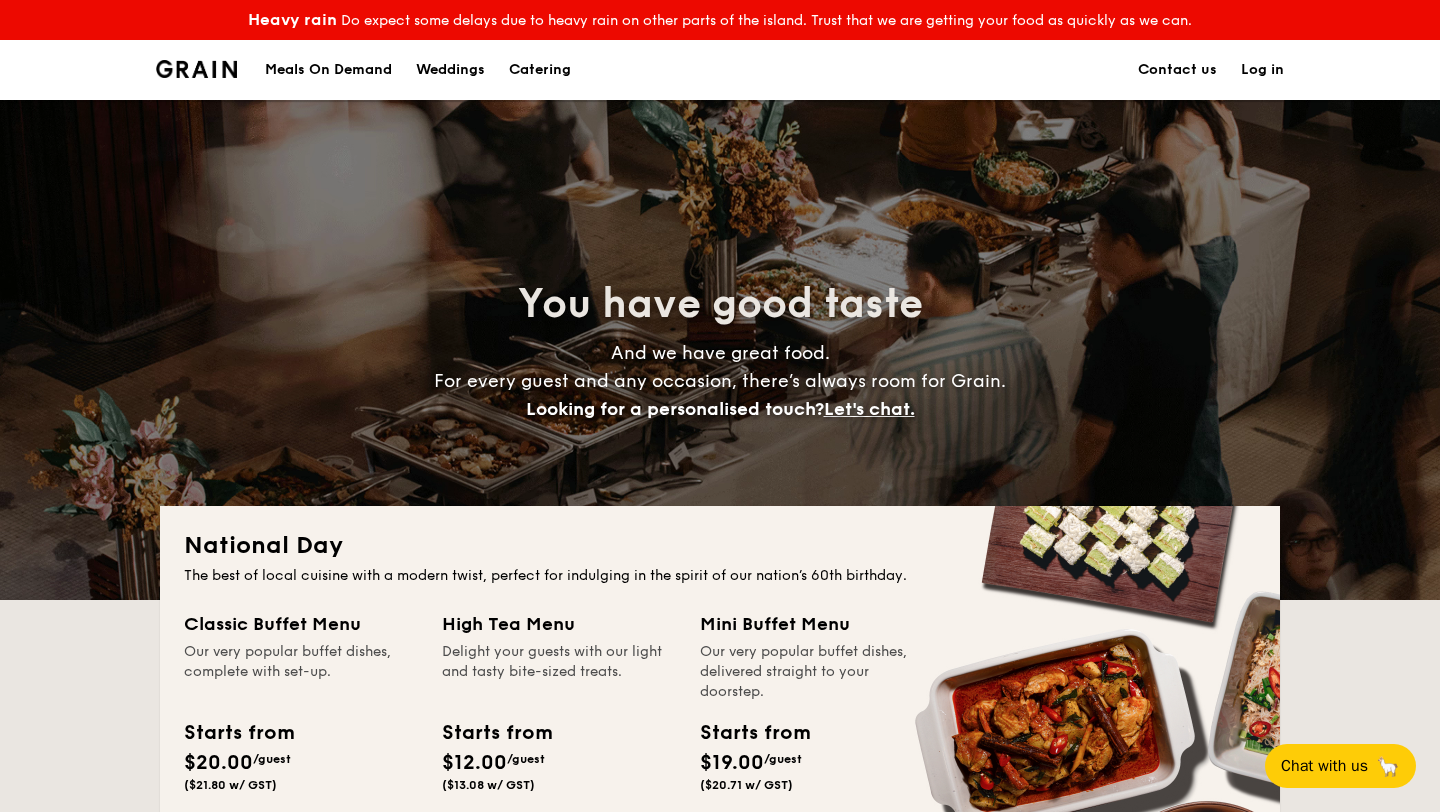 scroll, scrollTop: 0, scrollLeft: 0, axis: both 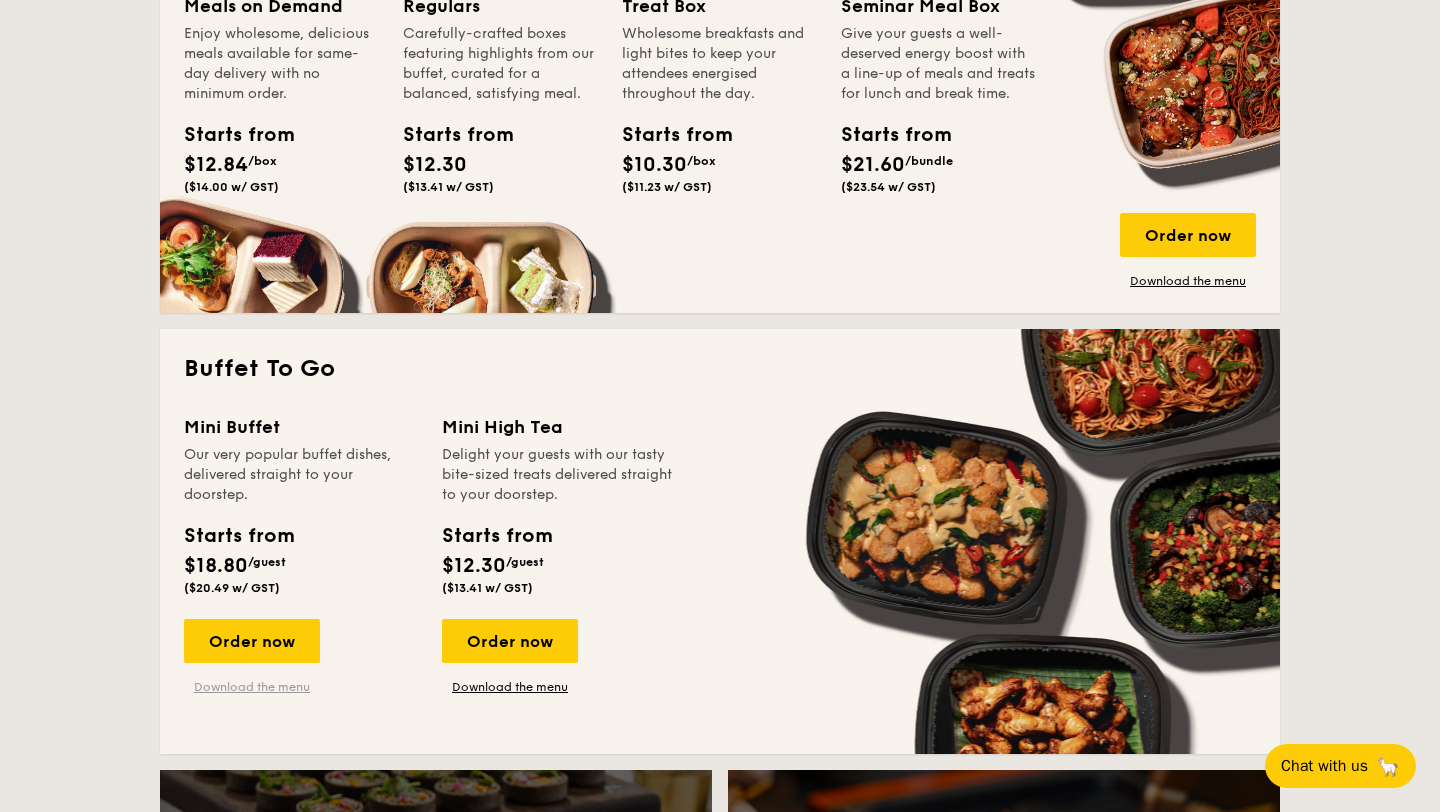 click on "Download the menu" at bounding box center [252, 687] 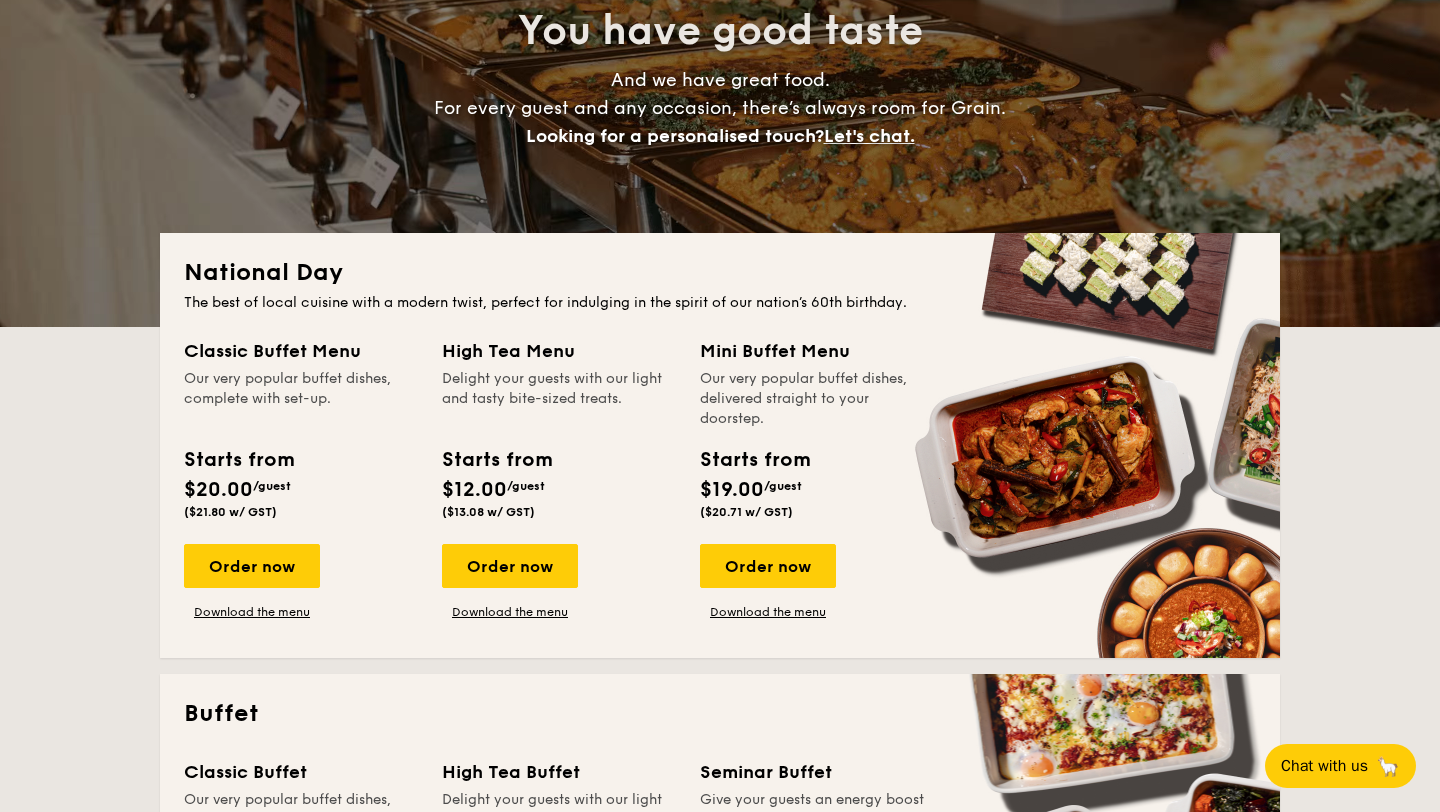 scroll, scrollTop: 0, scrollLeft: 0, axis: both 